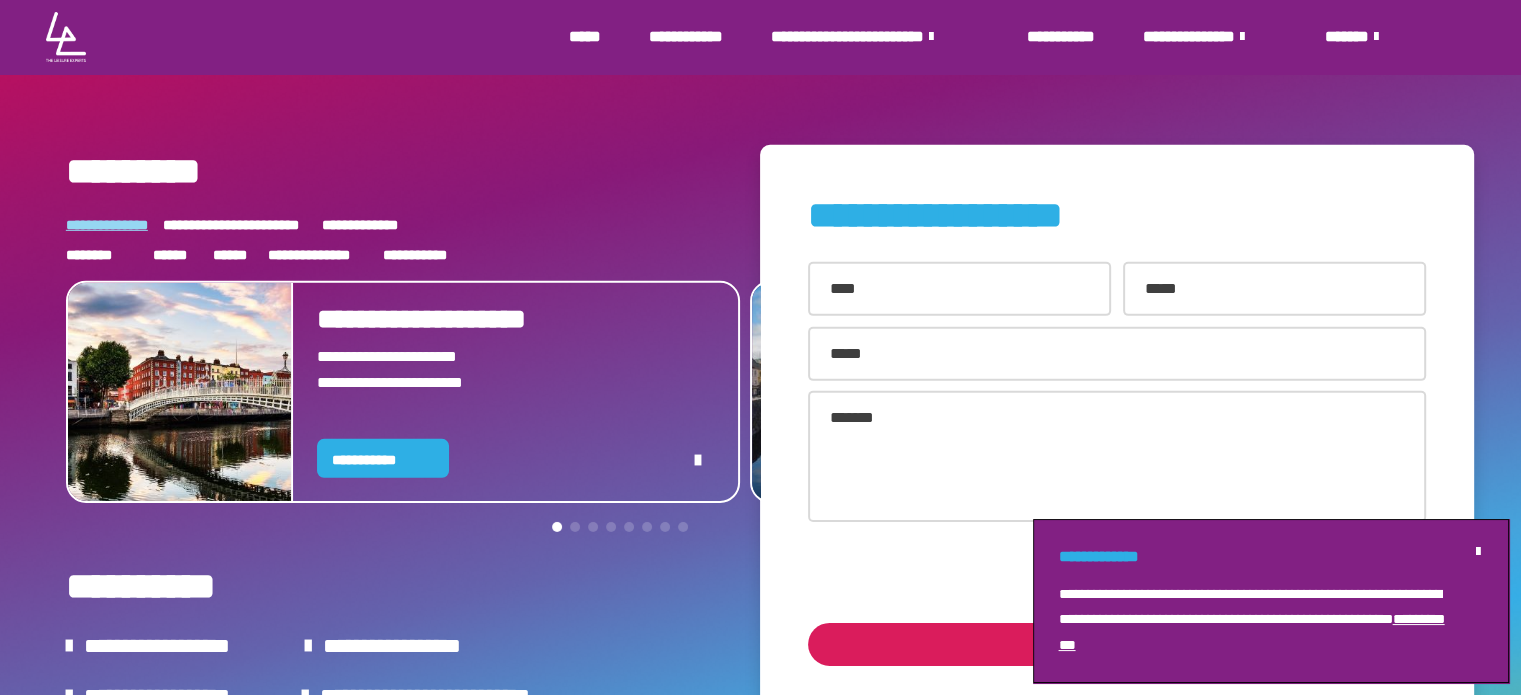scroll, scrollTop: 6164, scrollLeft: 0, axis: vertical 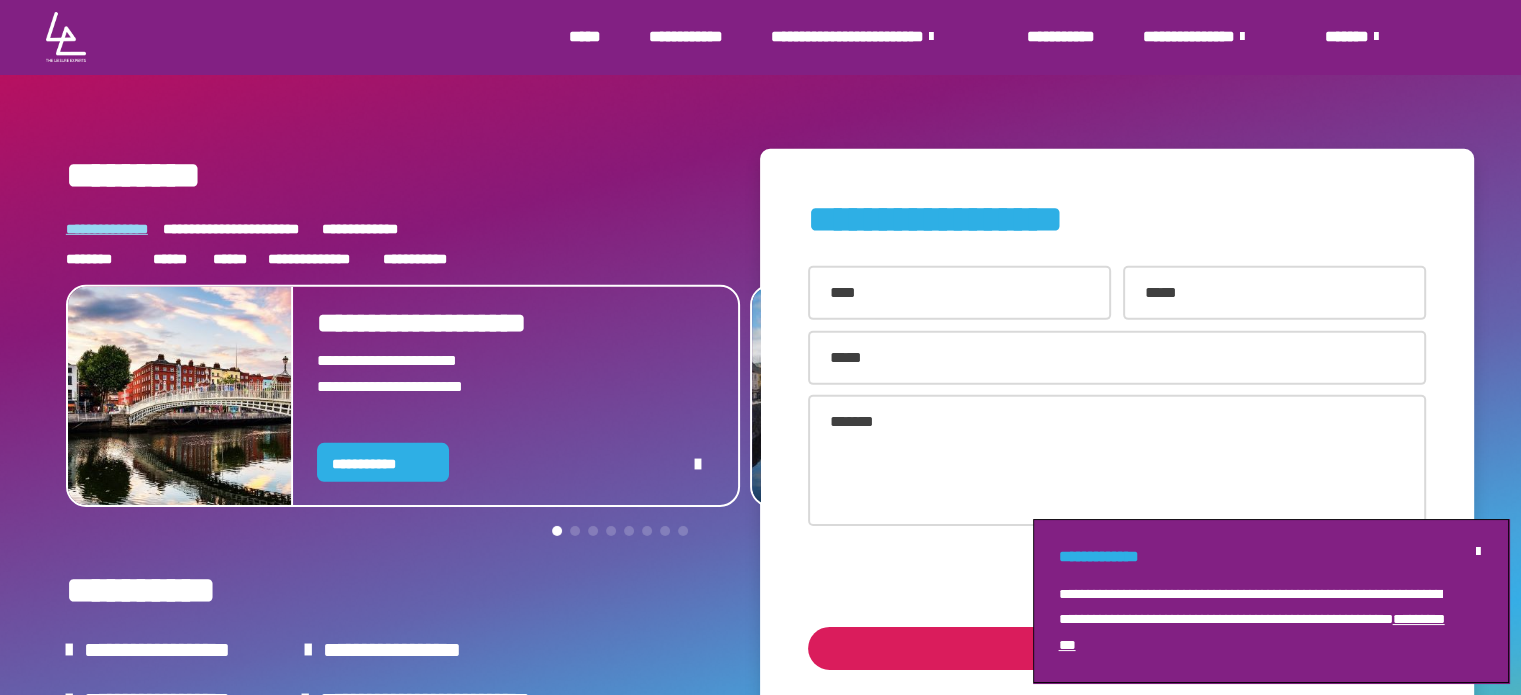 click on "**********" at bounding box center (874, 37) 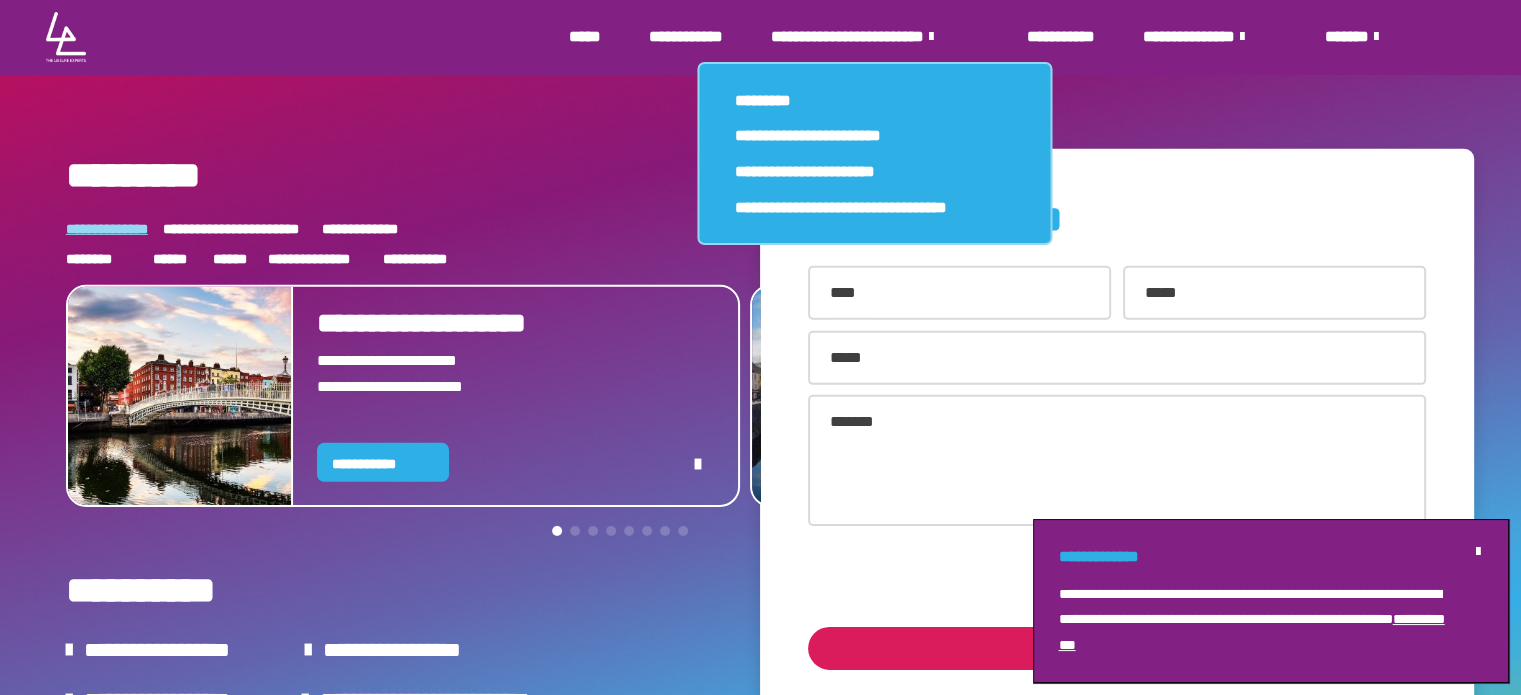 click on "*********" at bounding box center (875, 101) 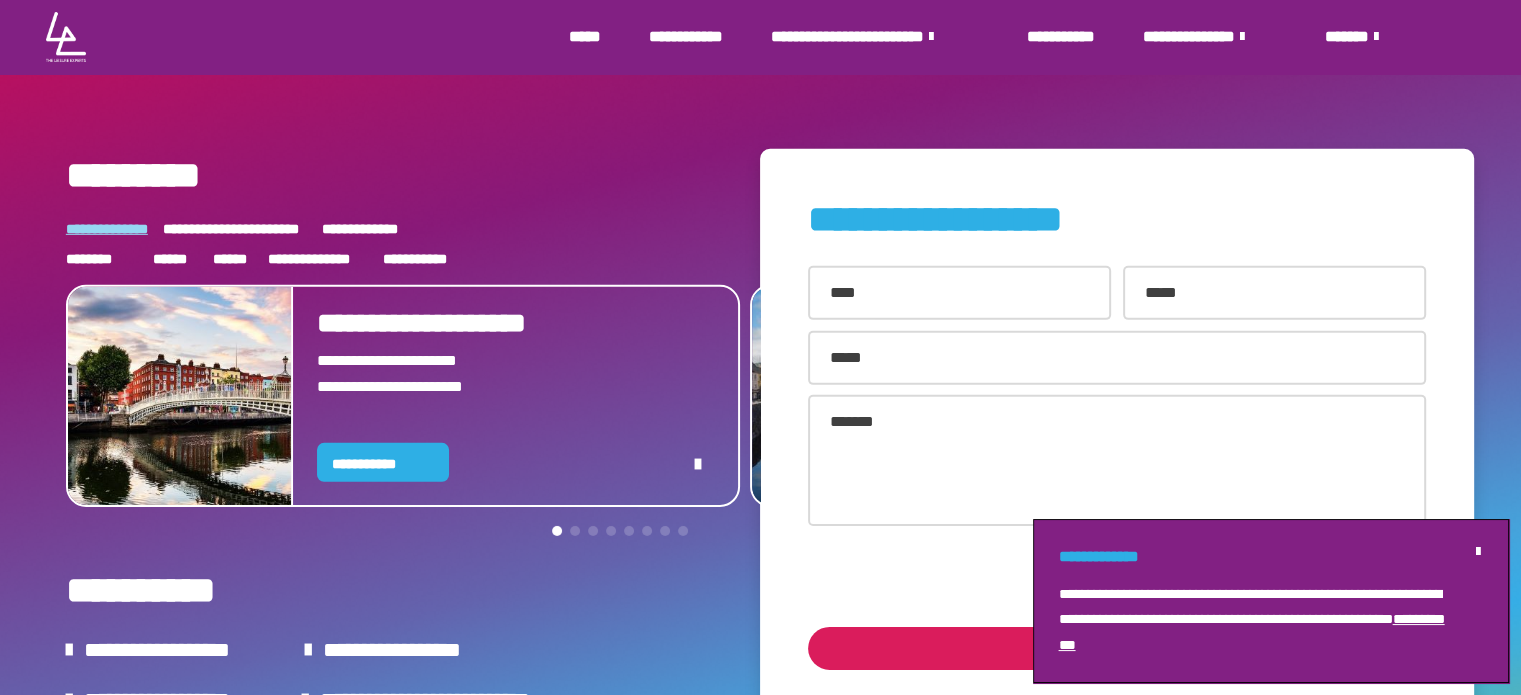 click on "**********" at bounding box center [874, 37] 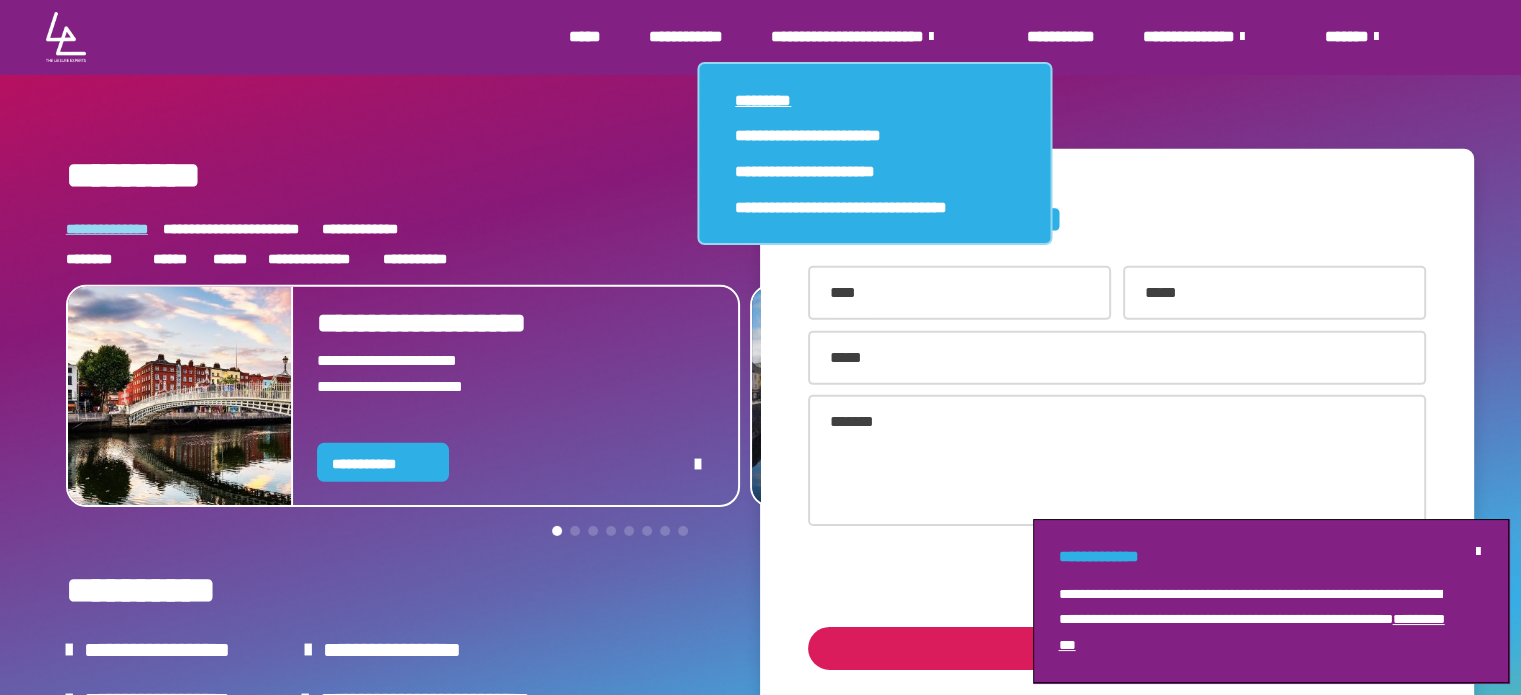 click on "*********" at bounding box center (763, 100) 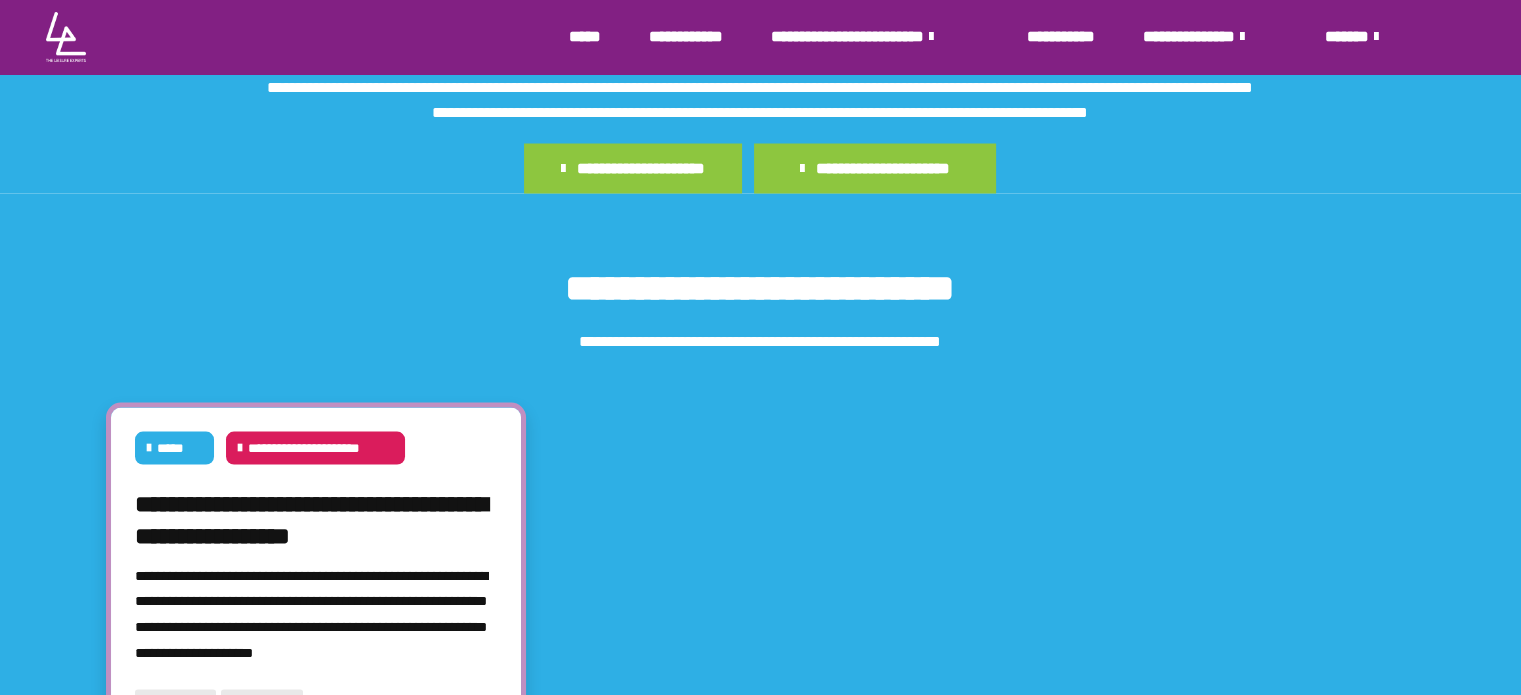 scroll, scrollTop: 3768, scrollLeft: 0, axis: vertical 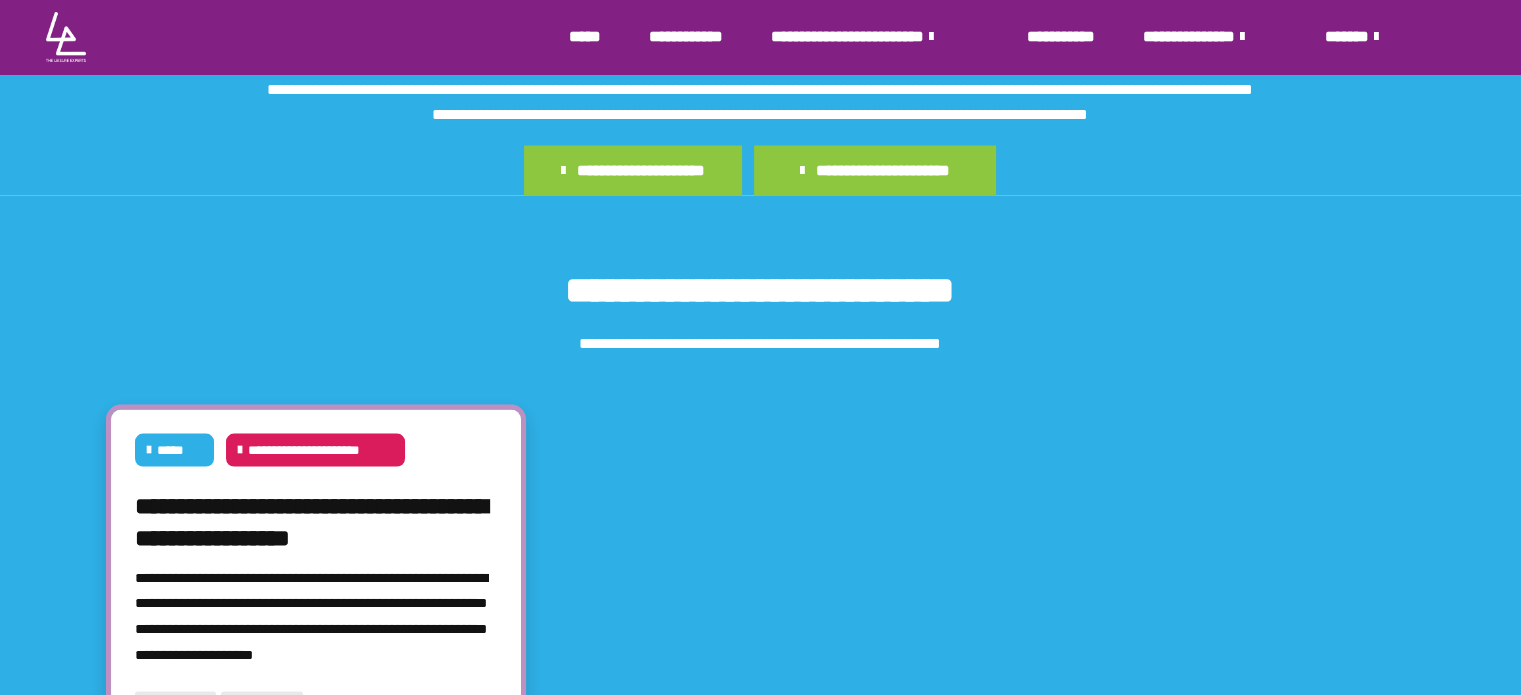 click on "**********" at bounding box center [875, 170] 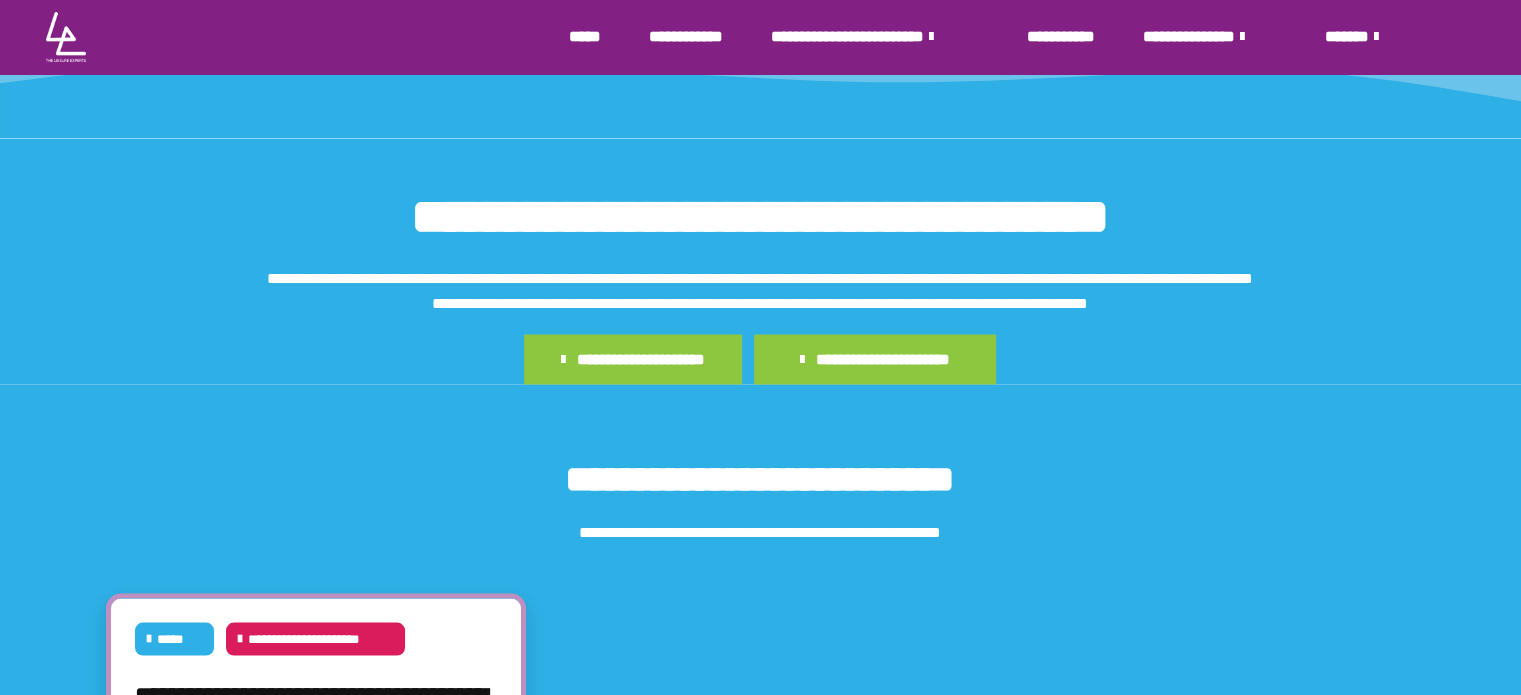 scroll, scrollTop: 3578, scrollLeft: 0, axis: vertical 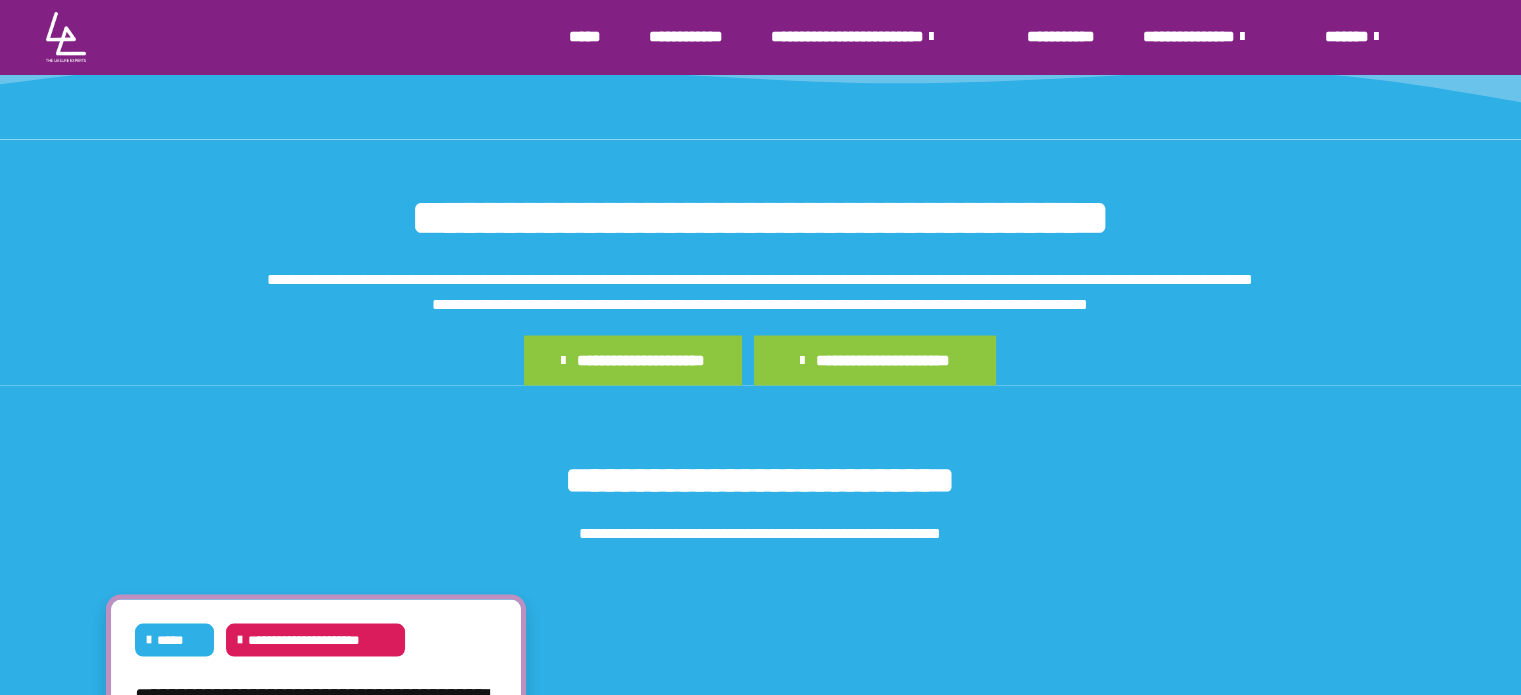 click on "**********" at bounding box center (633, 360) 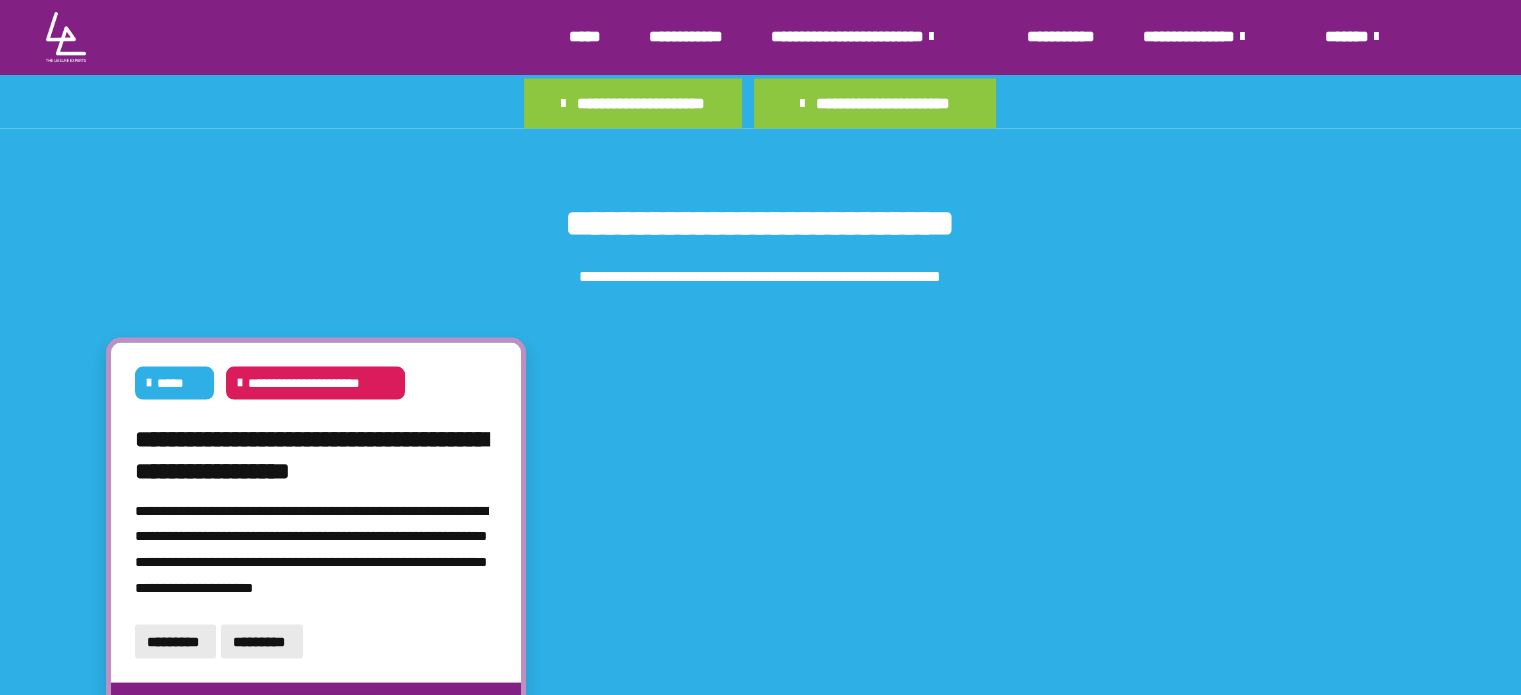 scroll, scrollTop: 3870, scrollLeft: 0, axis: vertical 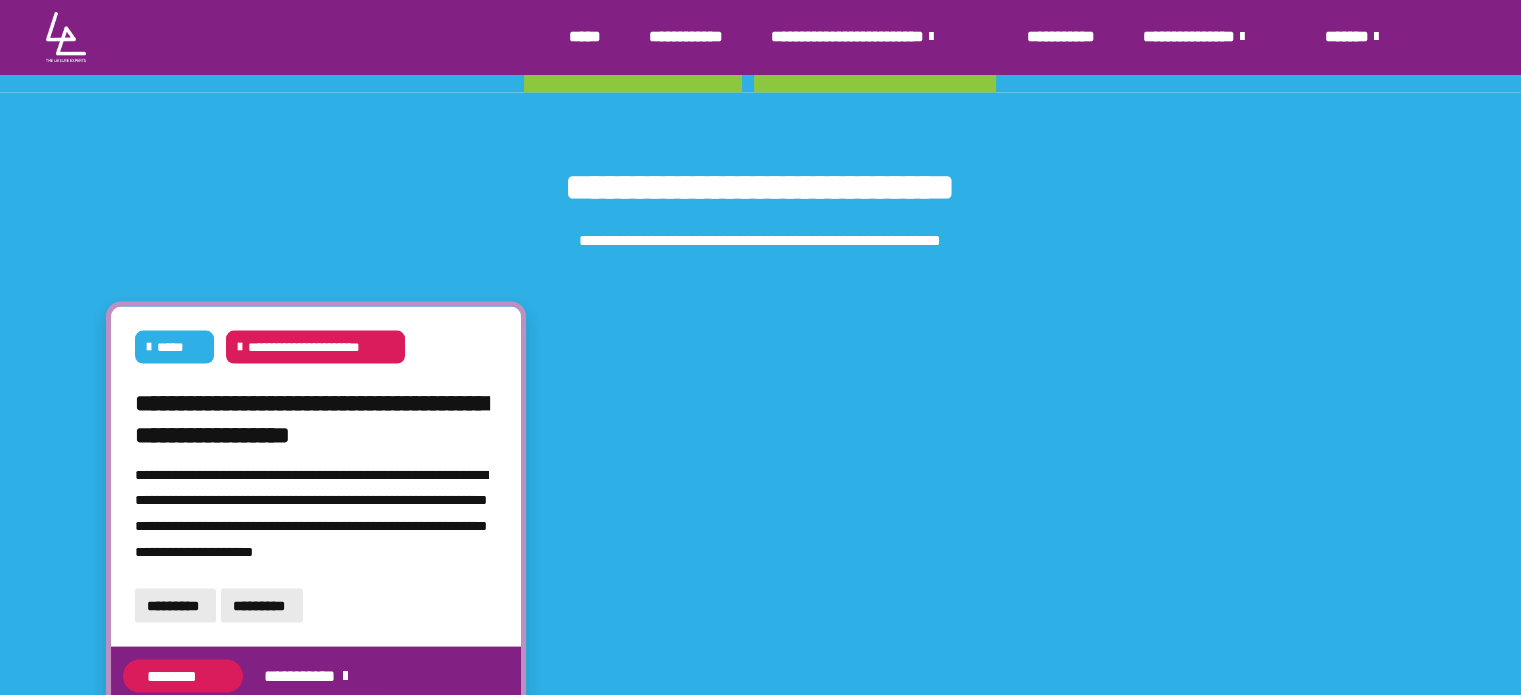 click on "**********" at bounding box center [325, 676] 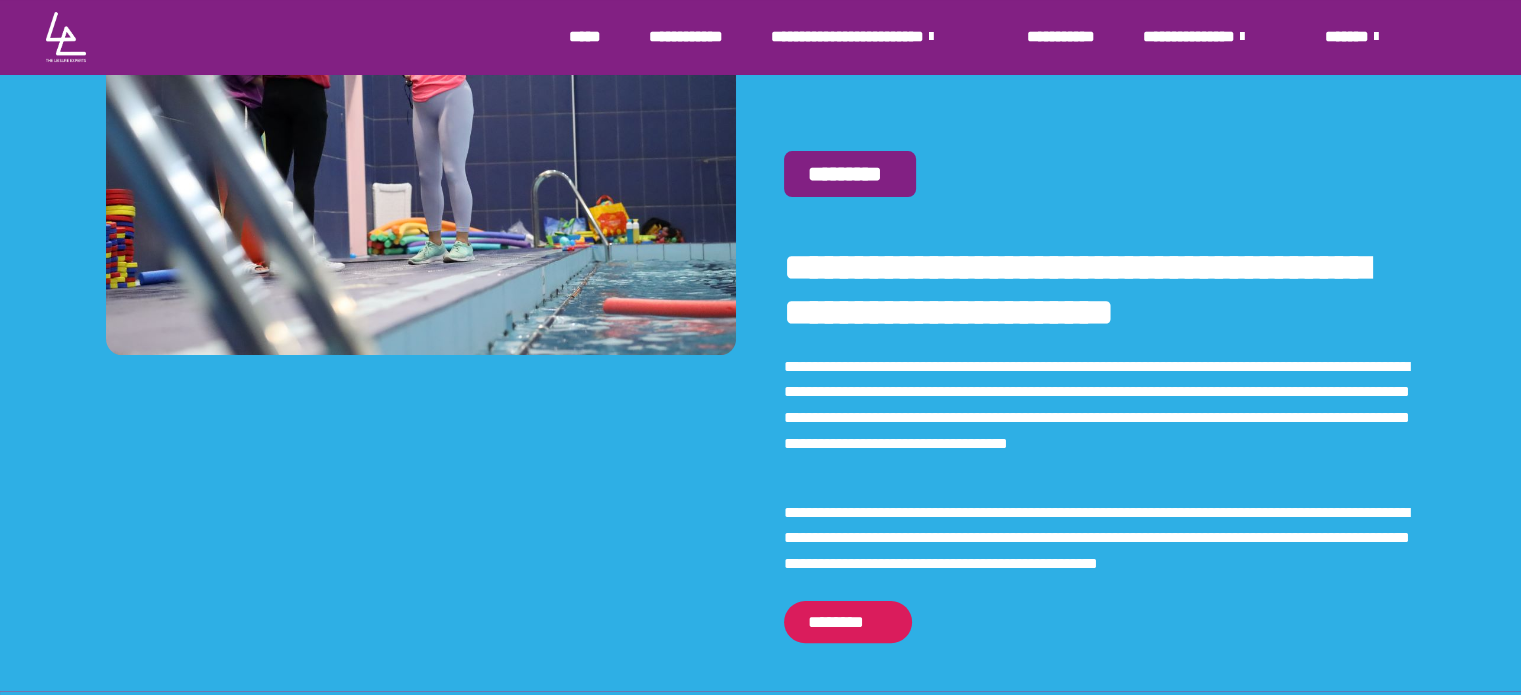 scroll, scrollTop: 330, scrollLeft: 0, axis: vertical 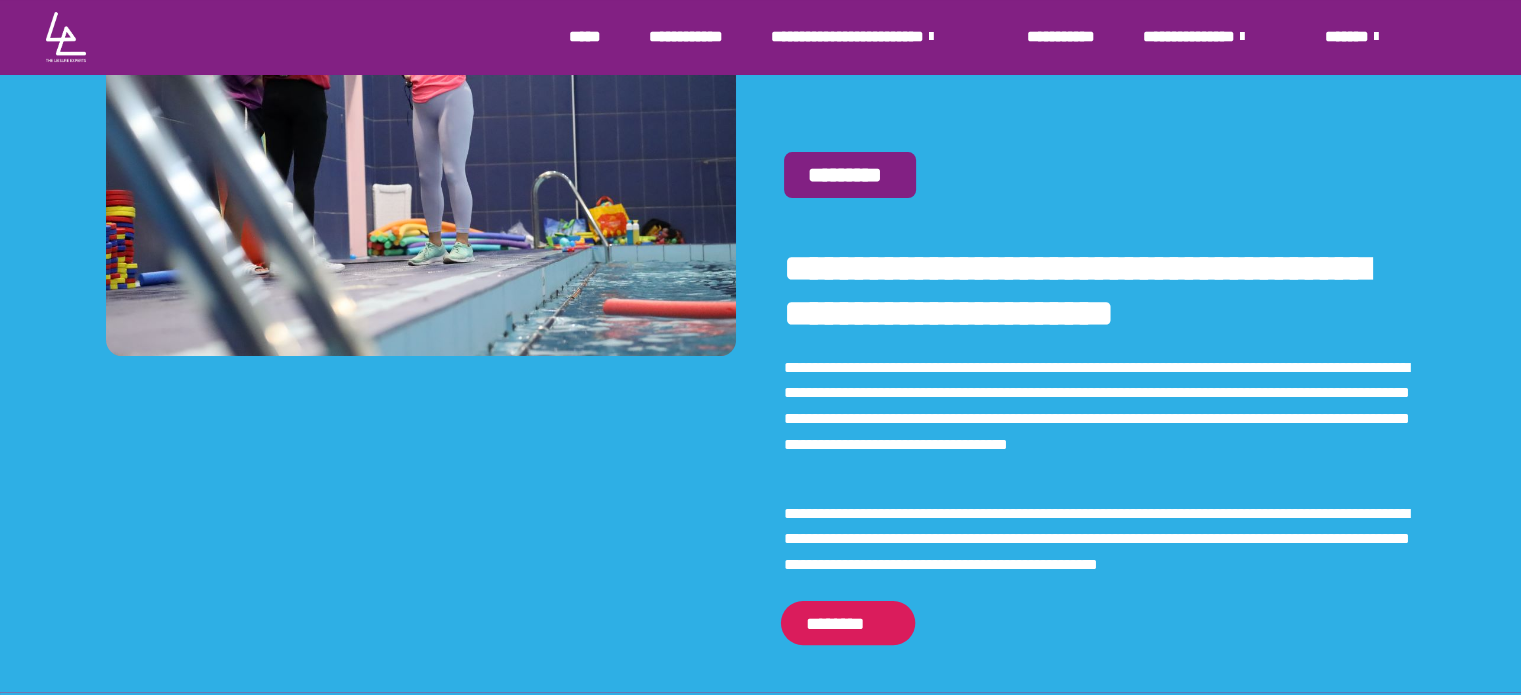 click on "********" at bounding box center [848, 623] 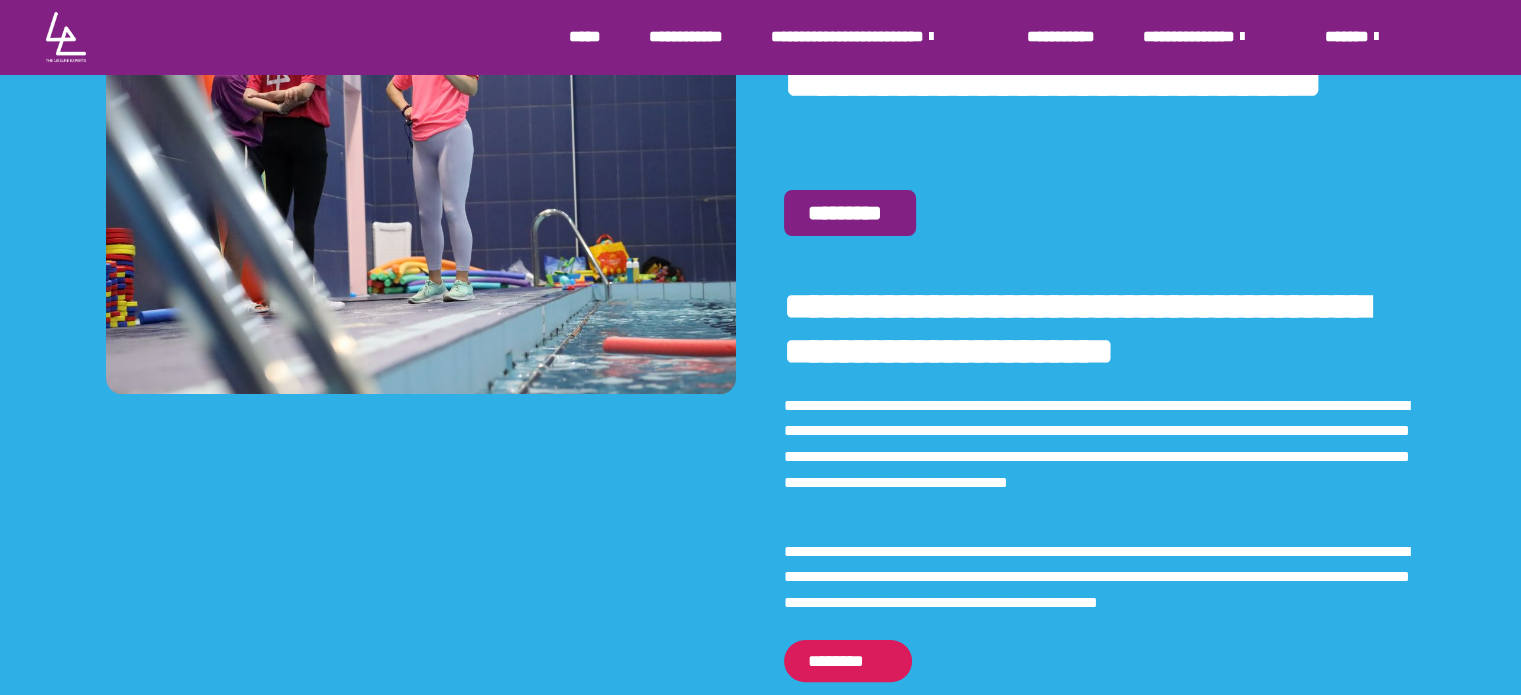 scroll, scrollTop: 0, scrollLeft: 0, axis: both 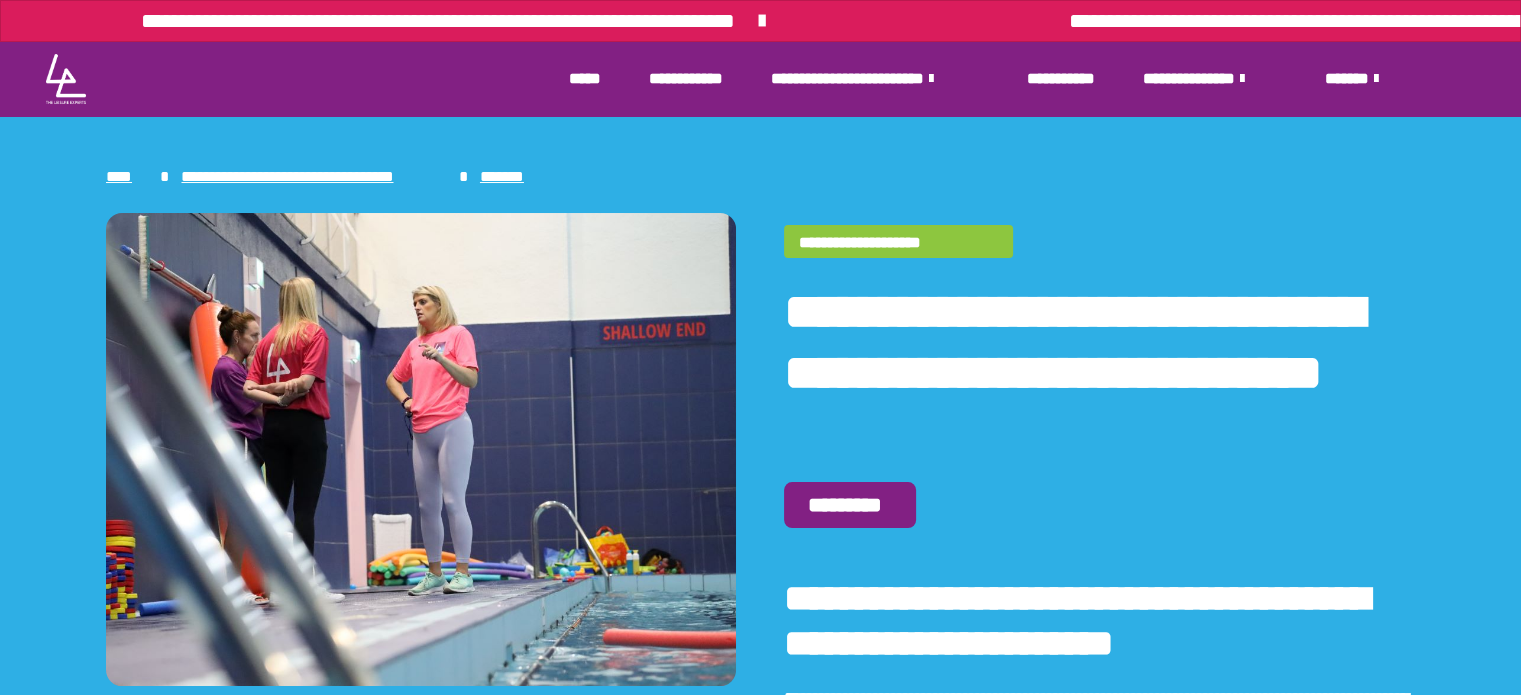click on "******" at bounding box center (1359, 79) 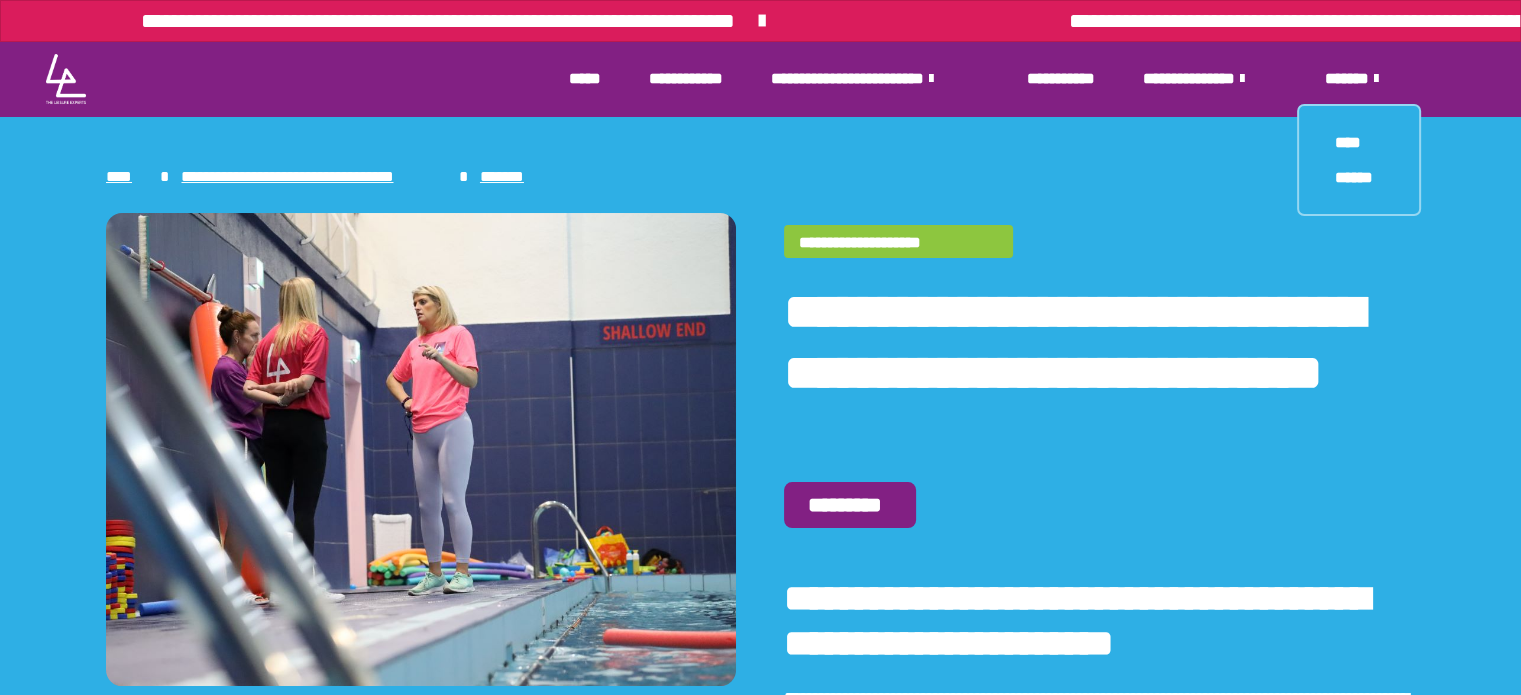 click on "**********" at bounding box center (1209, 79) 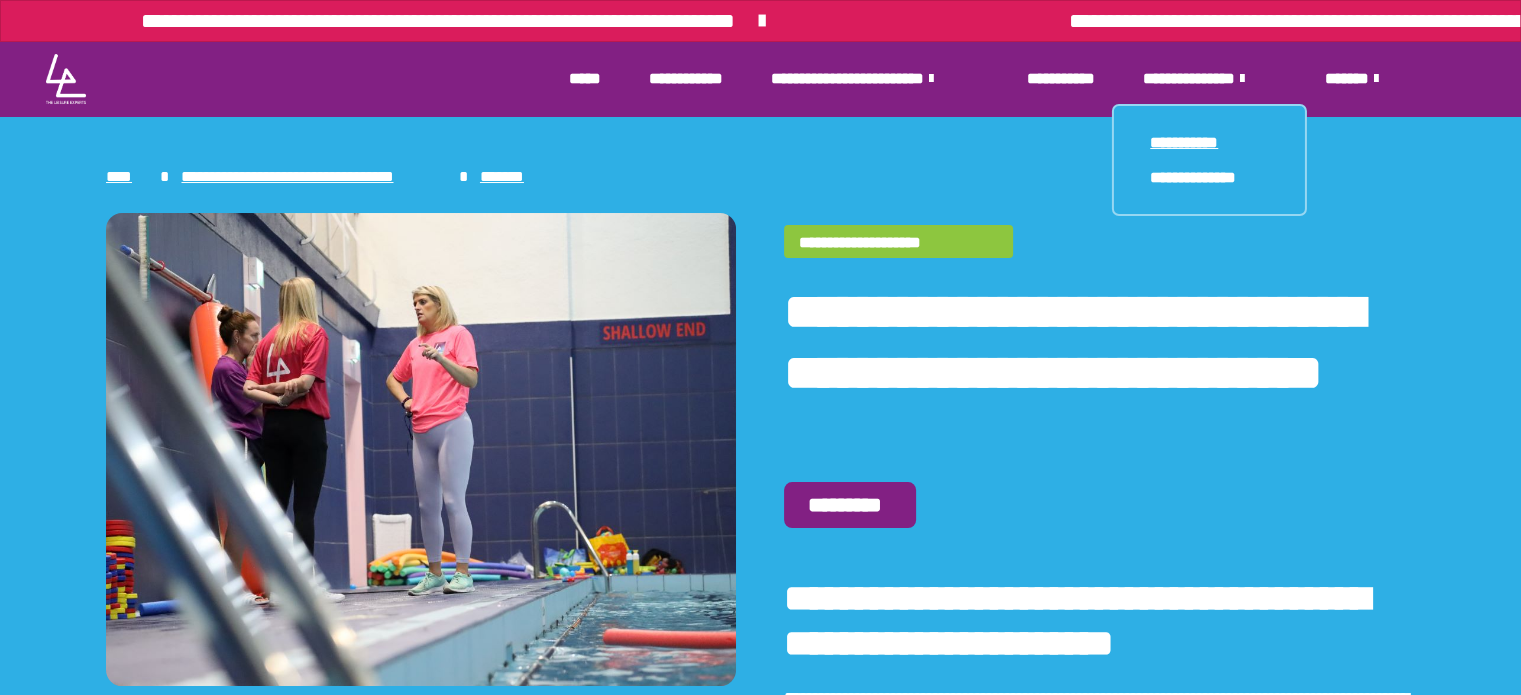 click on "**********" at bounding box center [1184, 142] 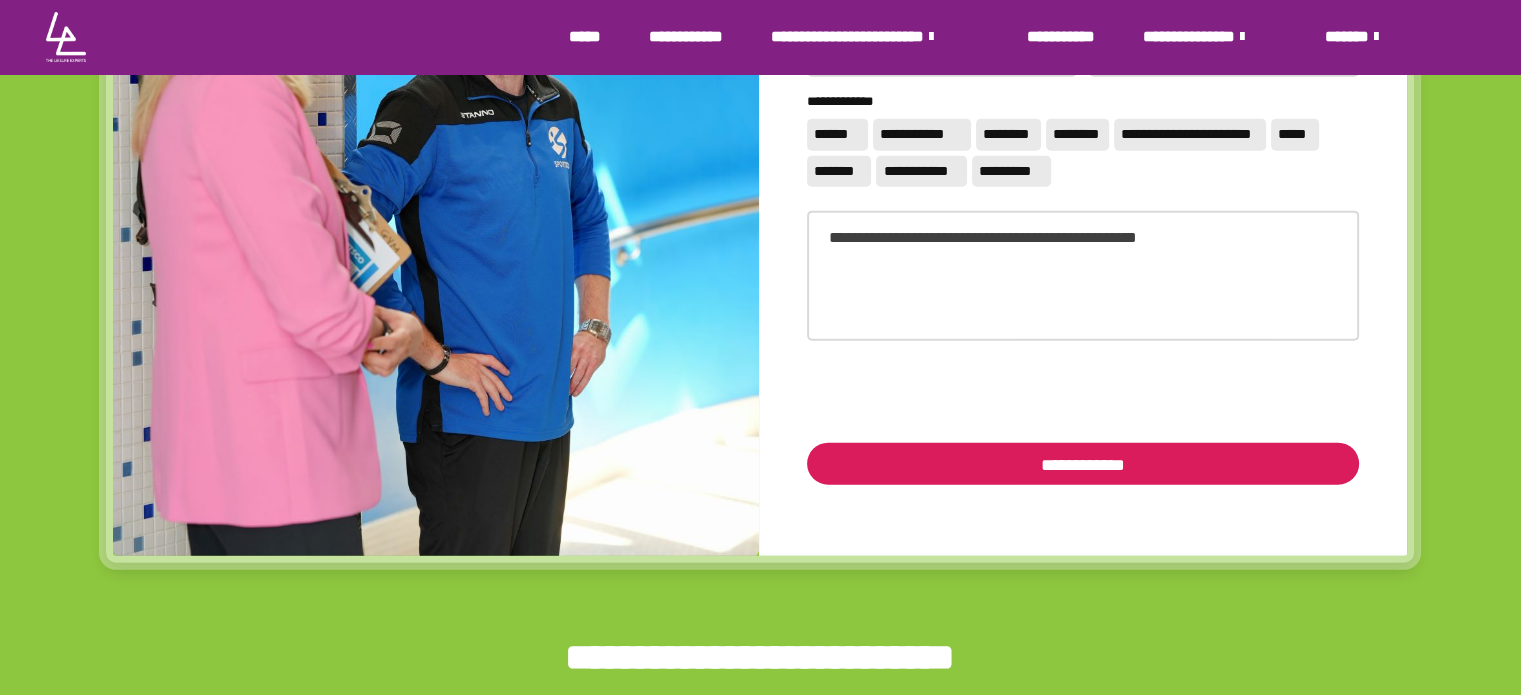 scroll, scrollTop: 4736, scrollLeft: 0, axis: vertical 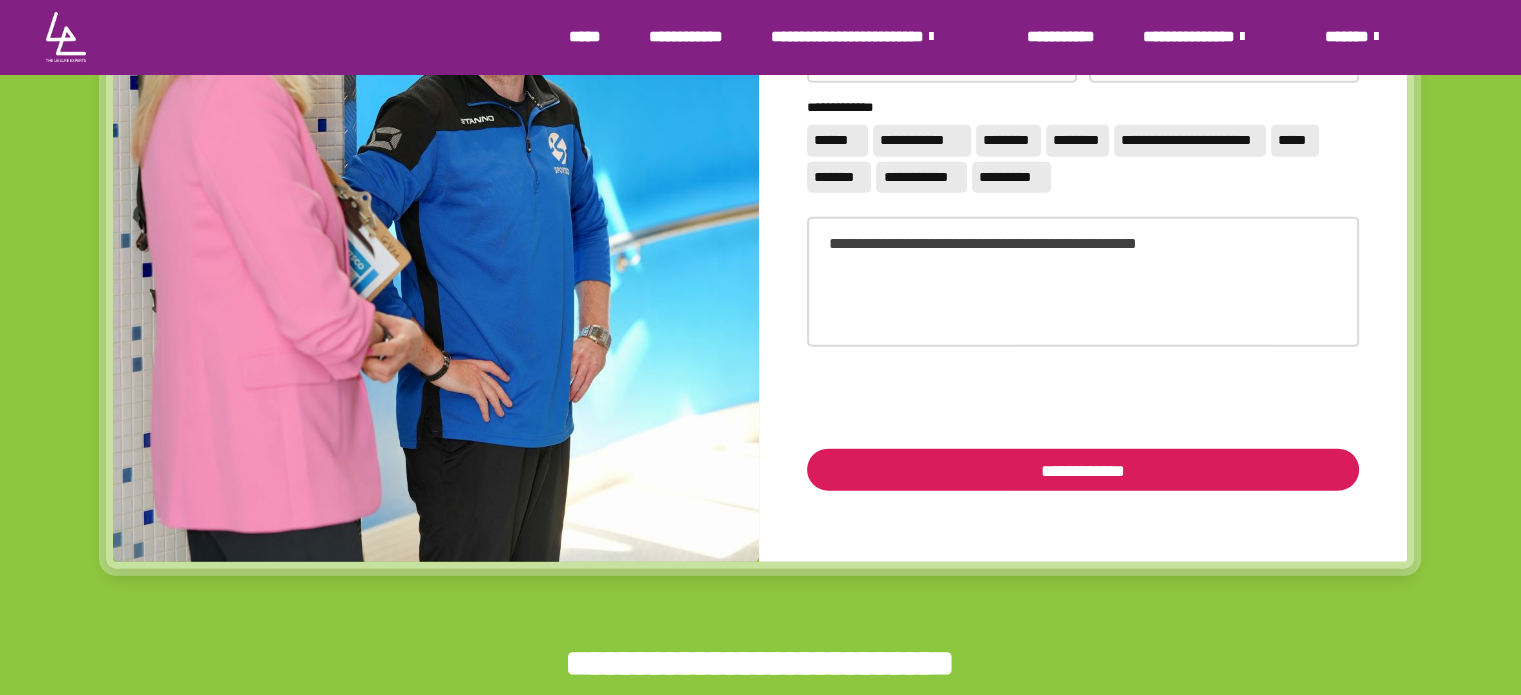 click at bounding box center [66, 37] 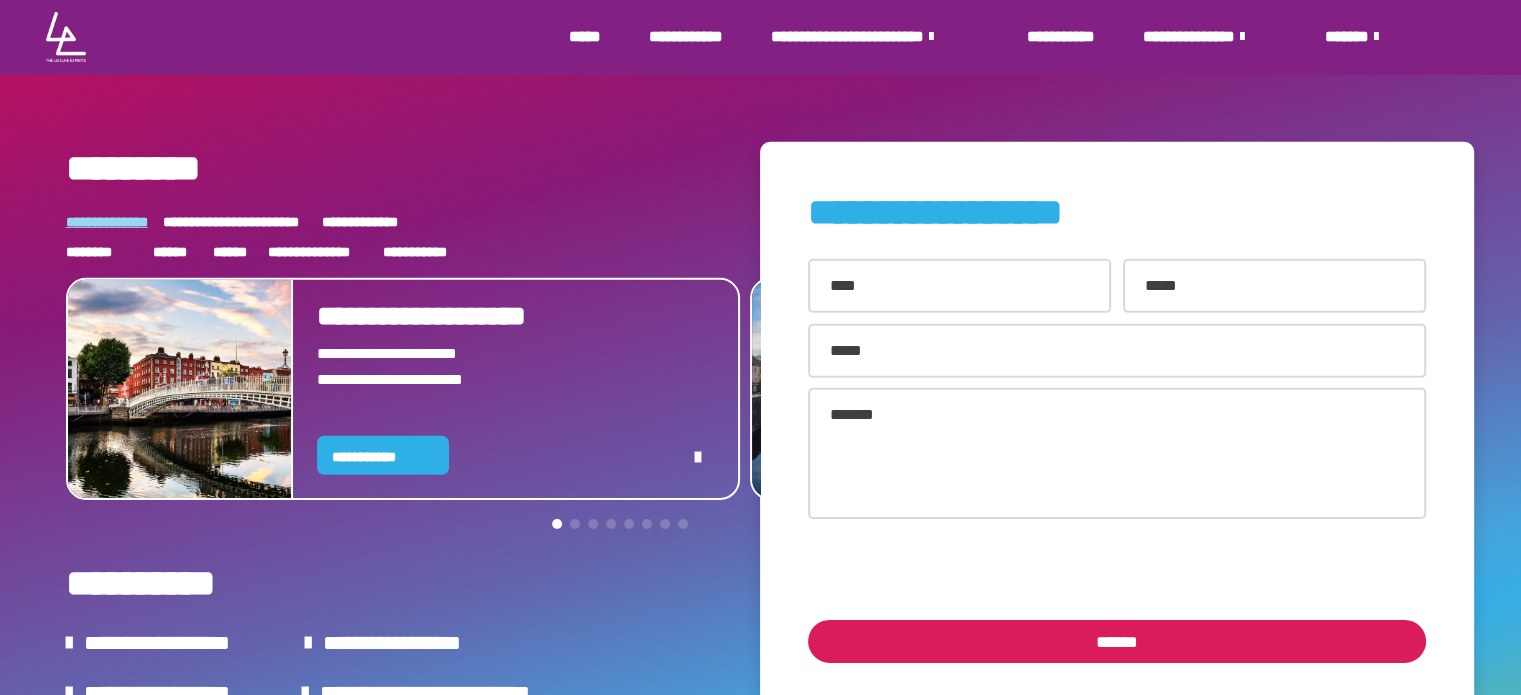 scroll, scrollTop: 6168, scrollLeft: 0, axis: vertical 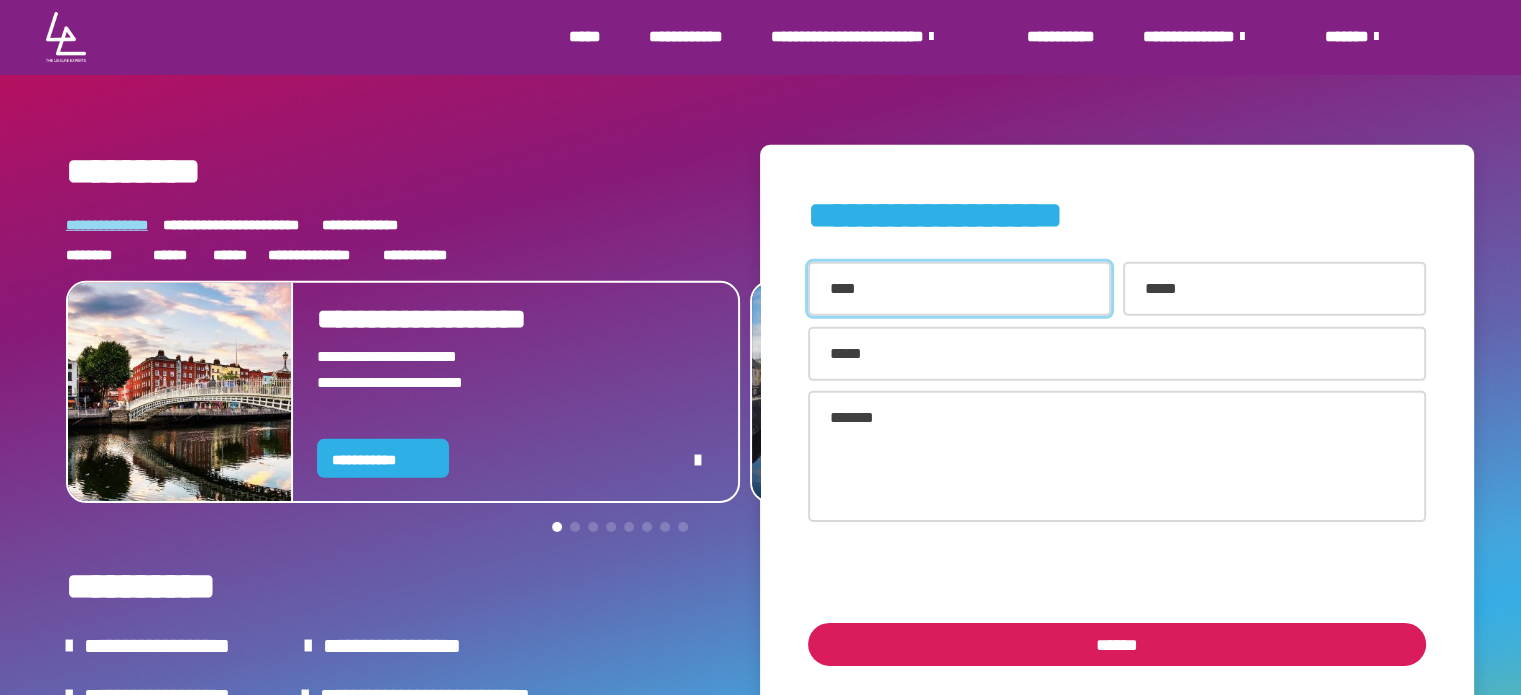 click at bounding box center (959, 289) 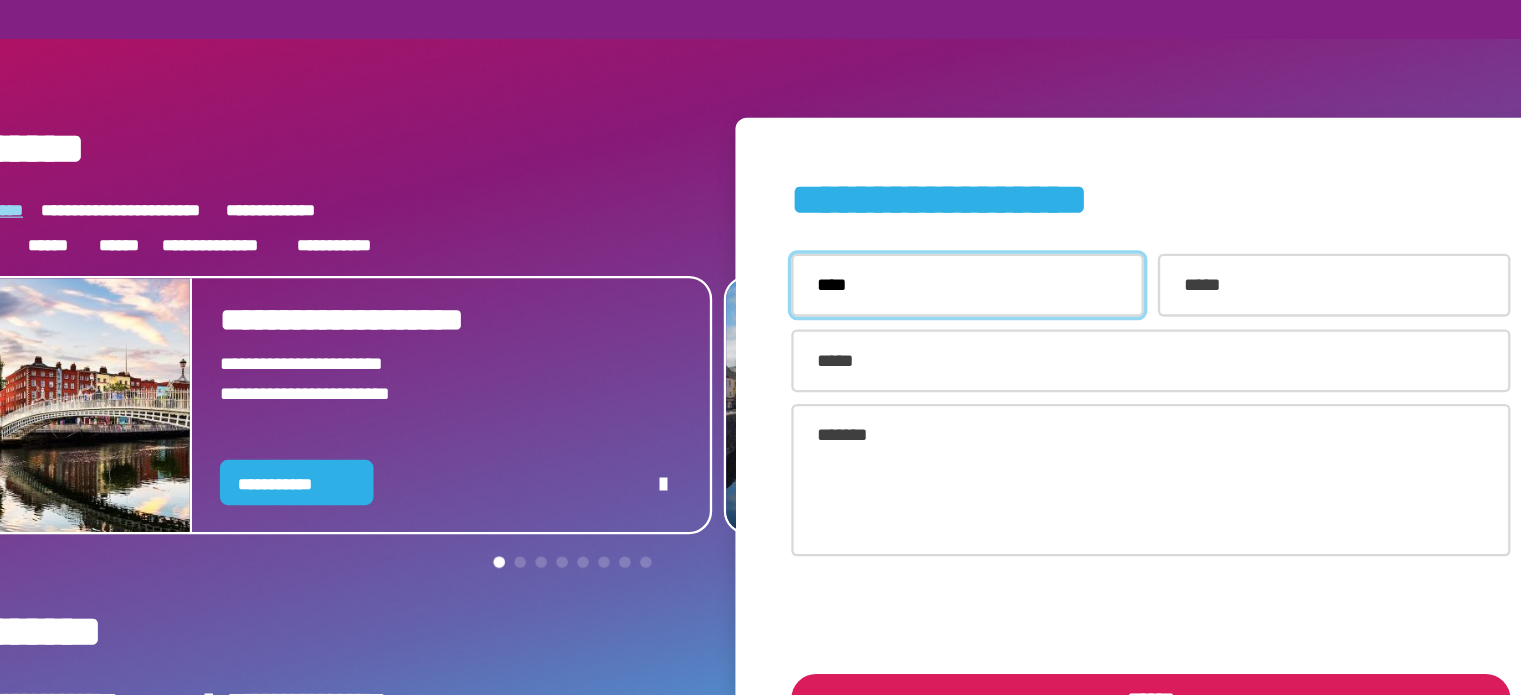 scroll, scrollTop: 6170, scrollLeft: 0, axis: vertical 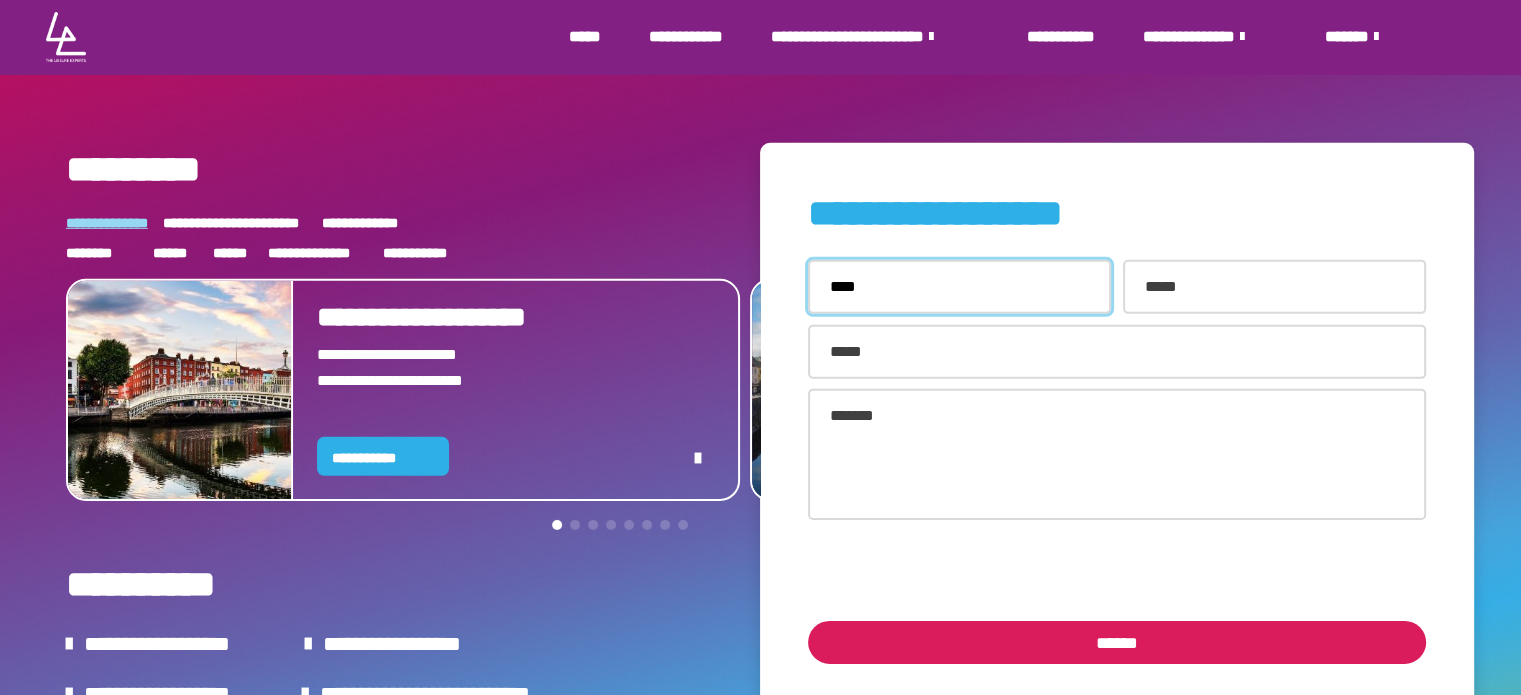 type on "****" 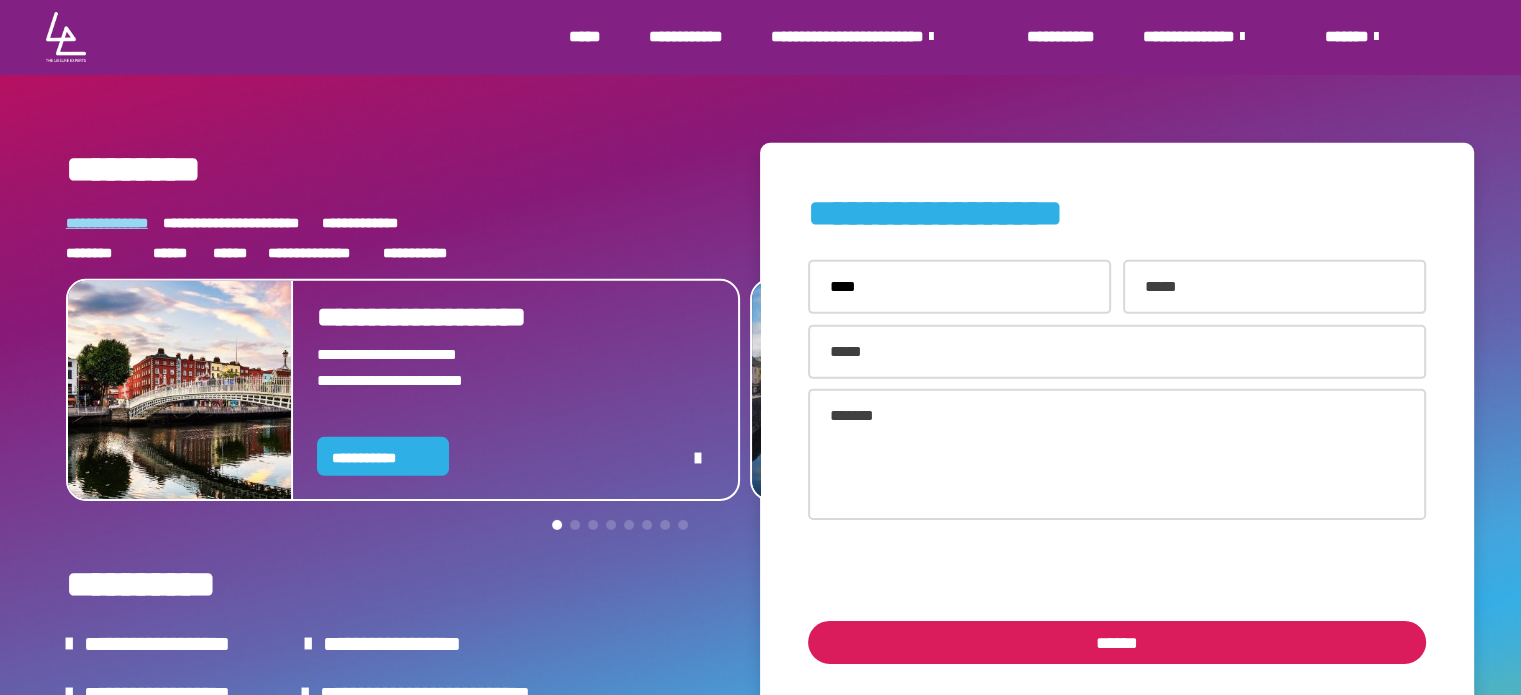 click on "**********" at bounding box center (1117, 213) 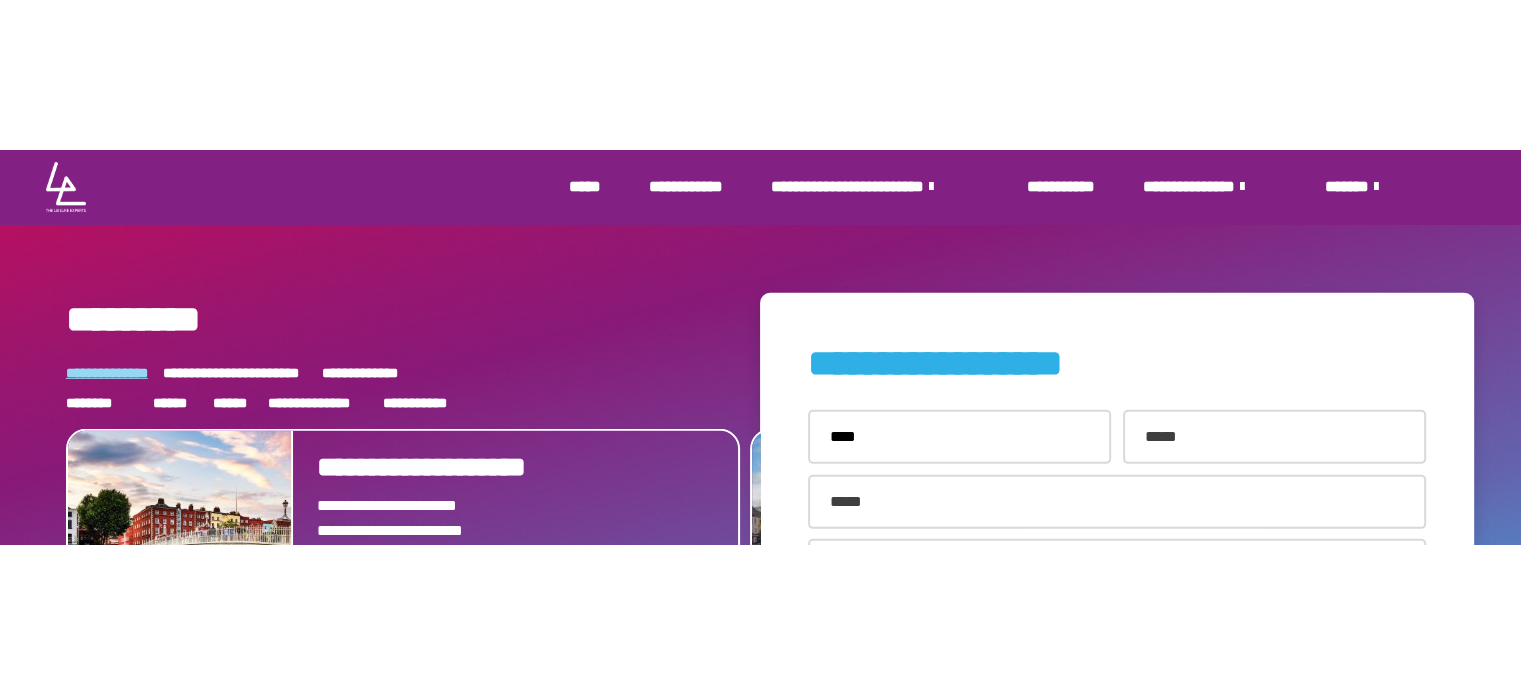 scroll, scrollTop: 6170, scrollLeft: 0, axis: vertical 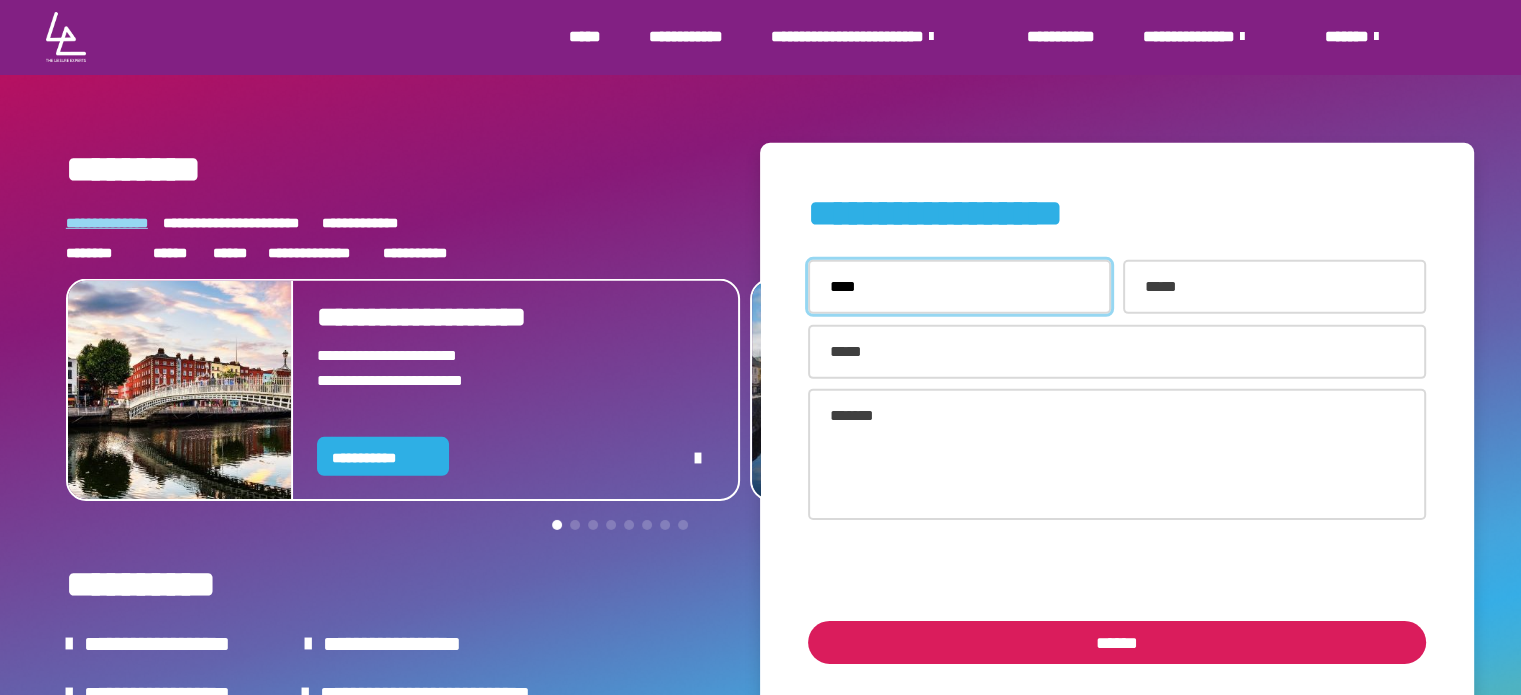 click on "****" at bounding box center [959, 287] 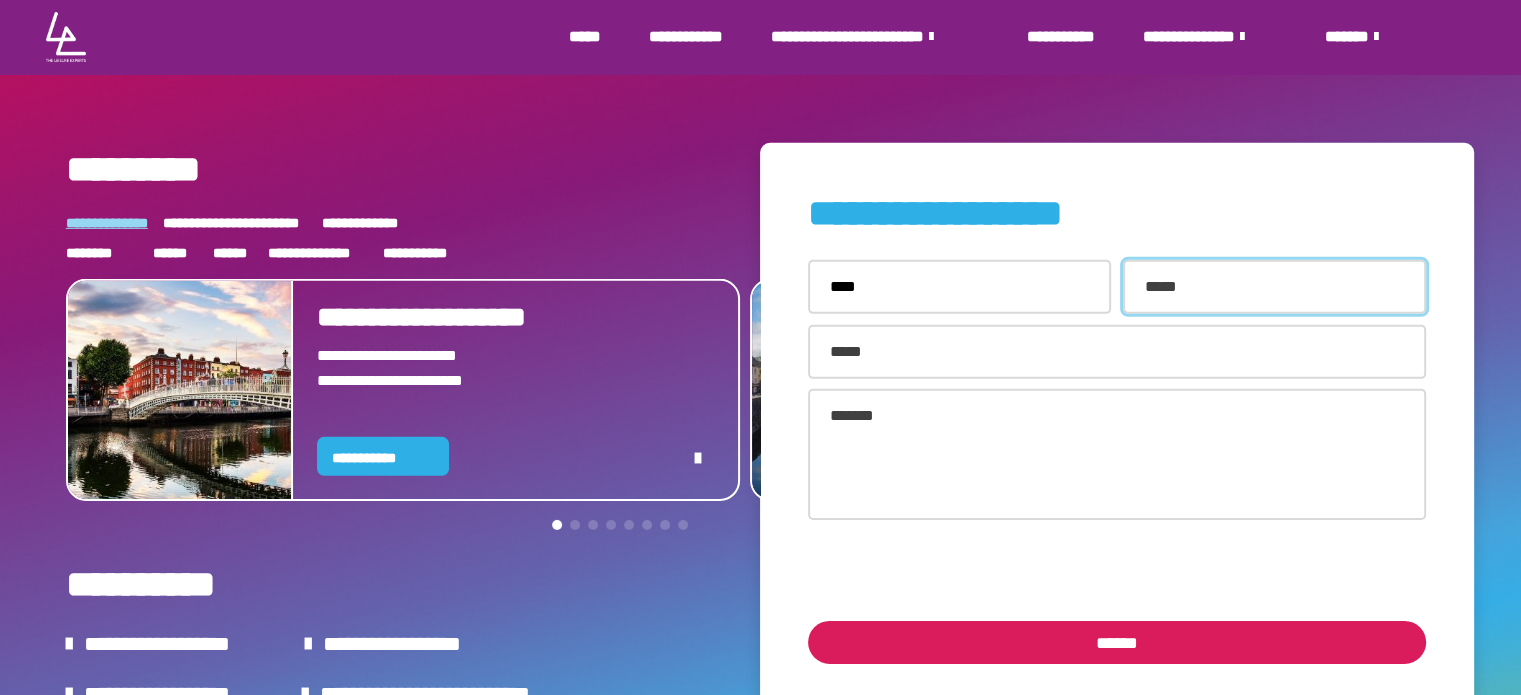 click at bounding box center (1274, 287) 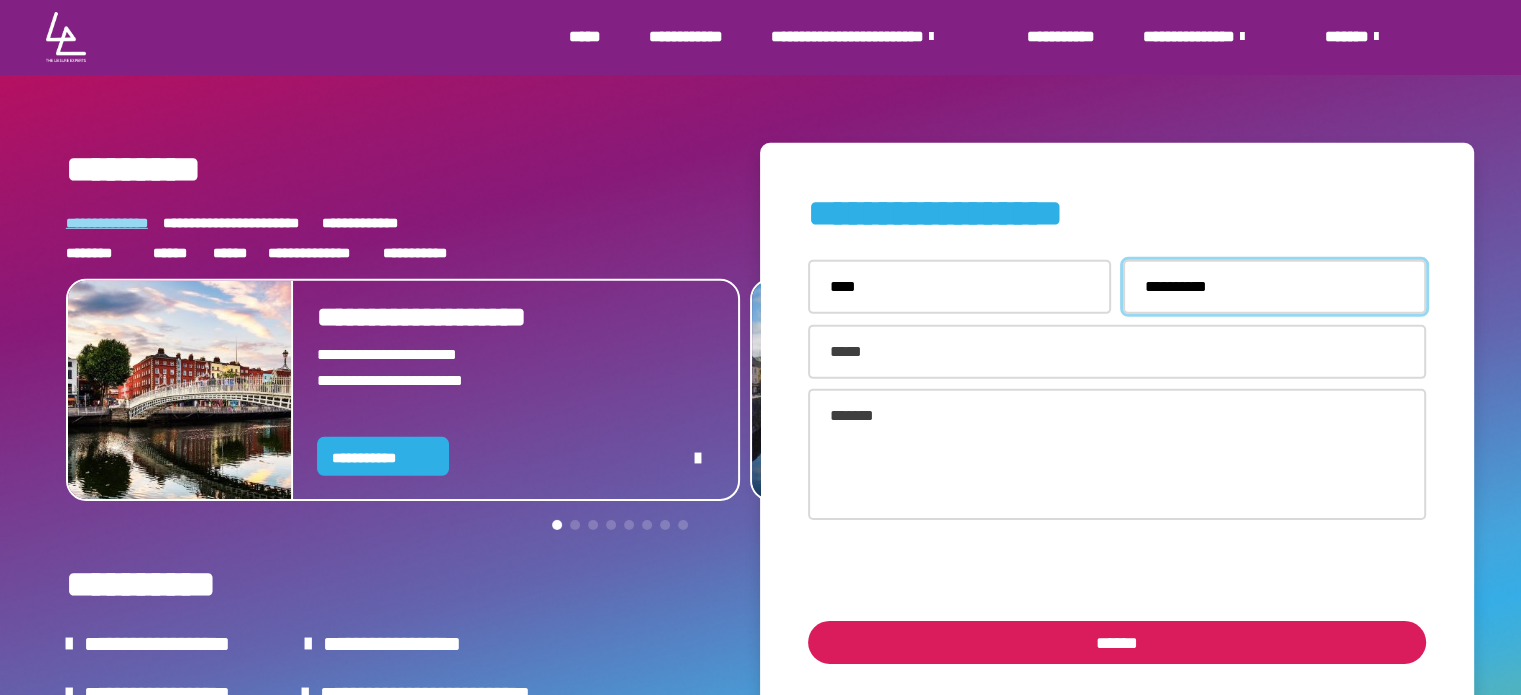 type on "**********" 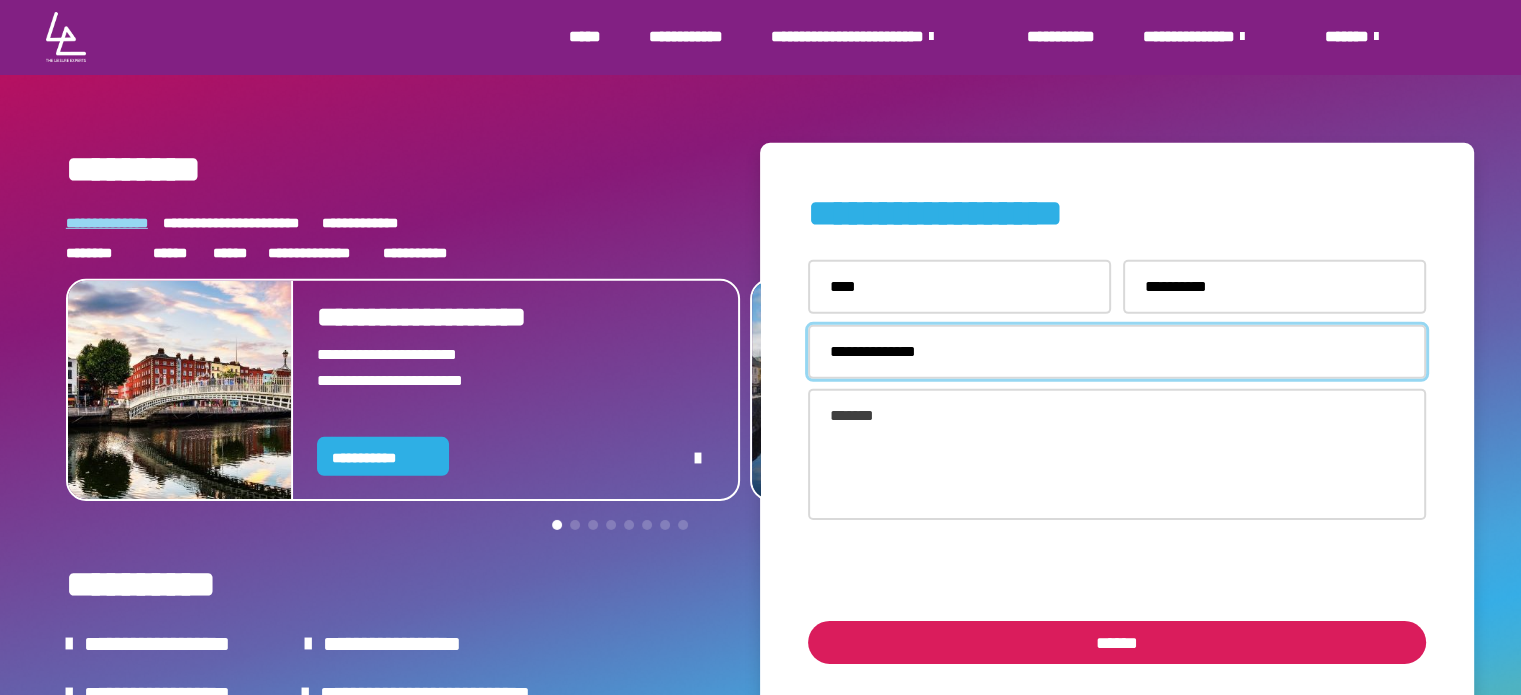 type on "**********" 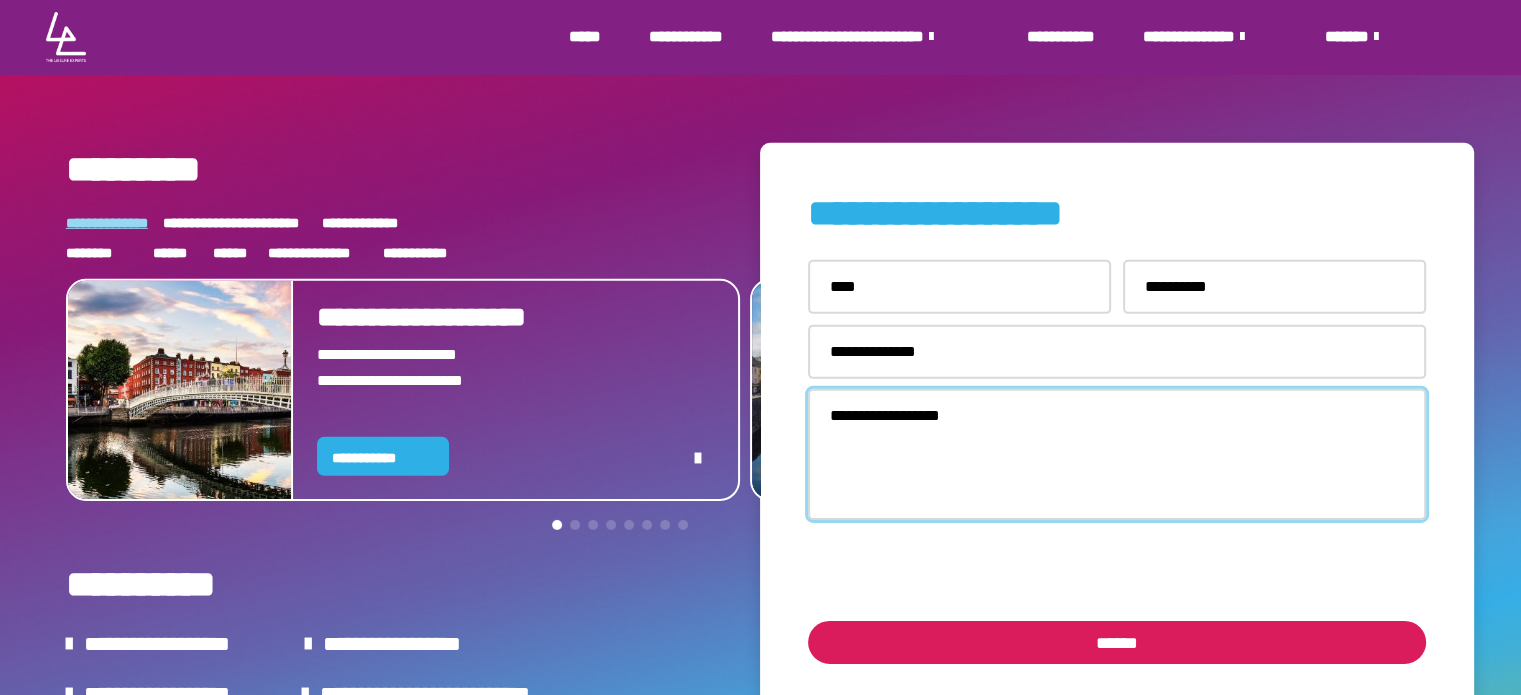 type on "**********" 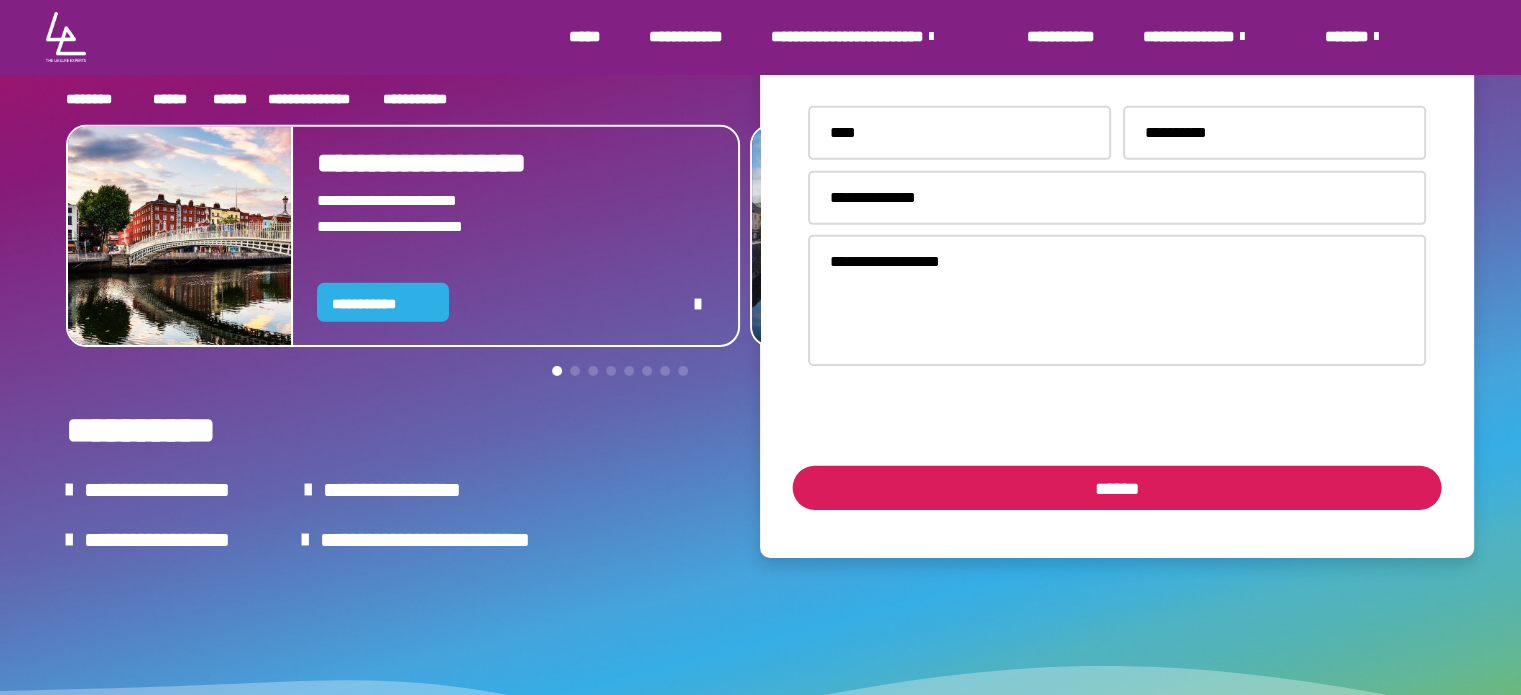 click on "******" at bounding box center (1116, 488) 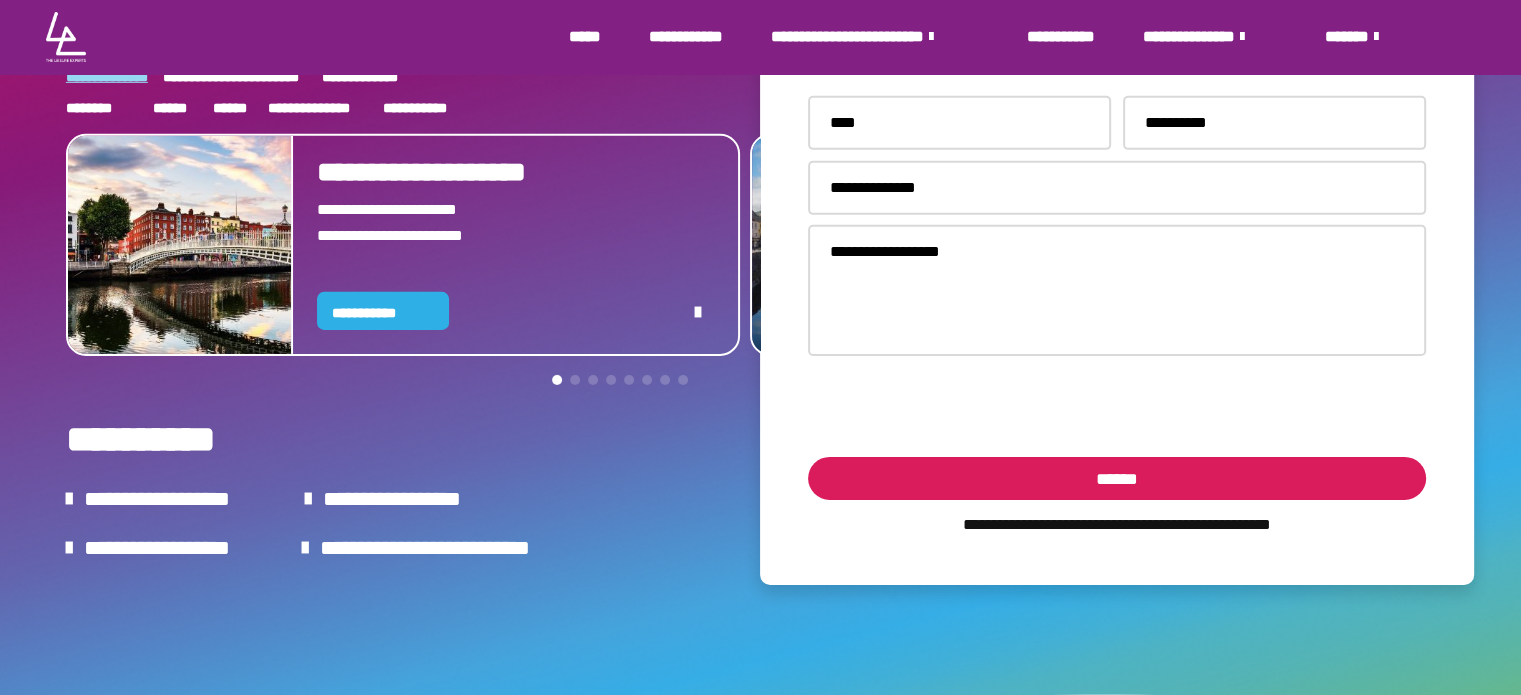 scroll, scrollTop: 6333, scrollLeft: 0, axis: vertical 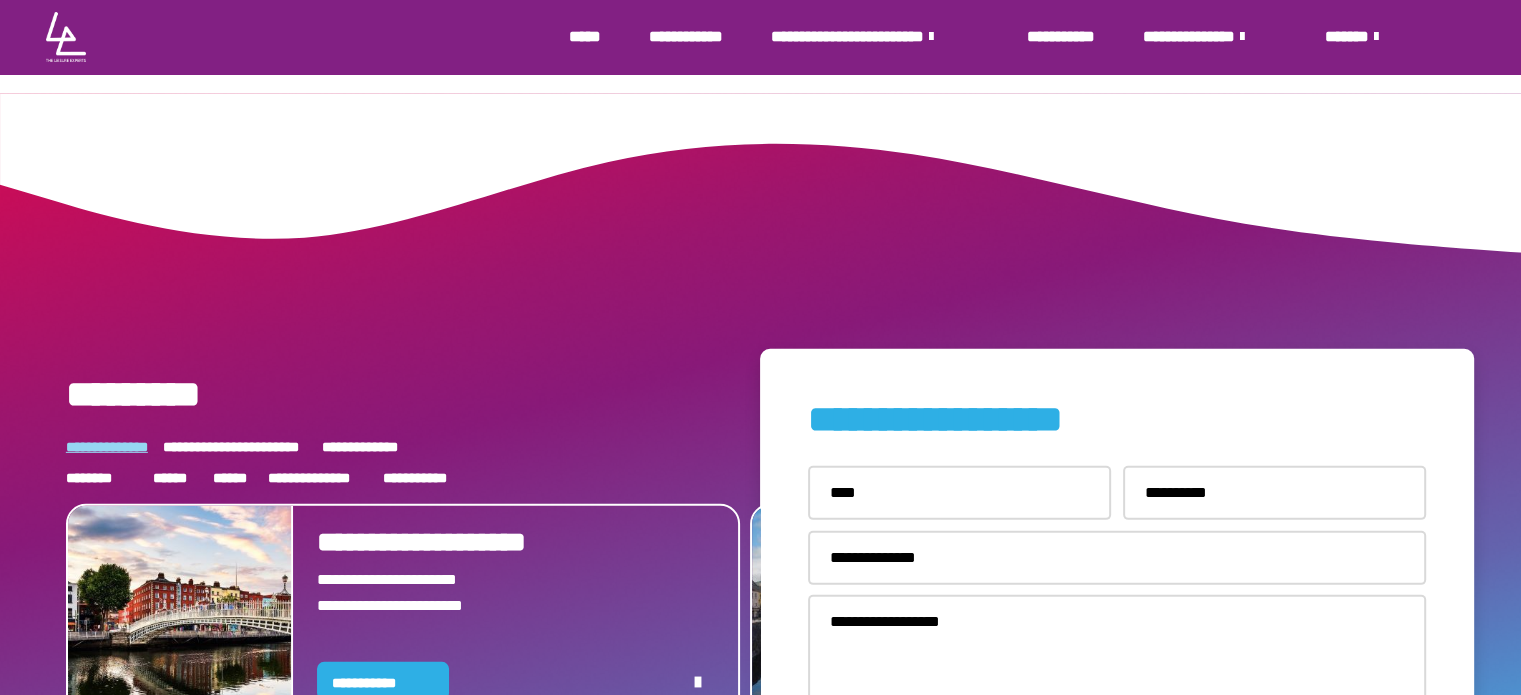 click on "**********" at bounding box center [760, 669] 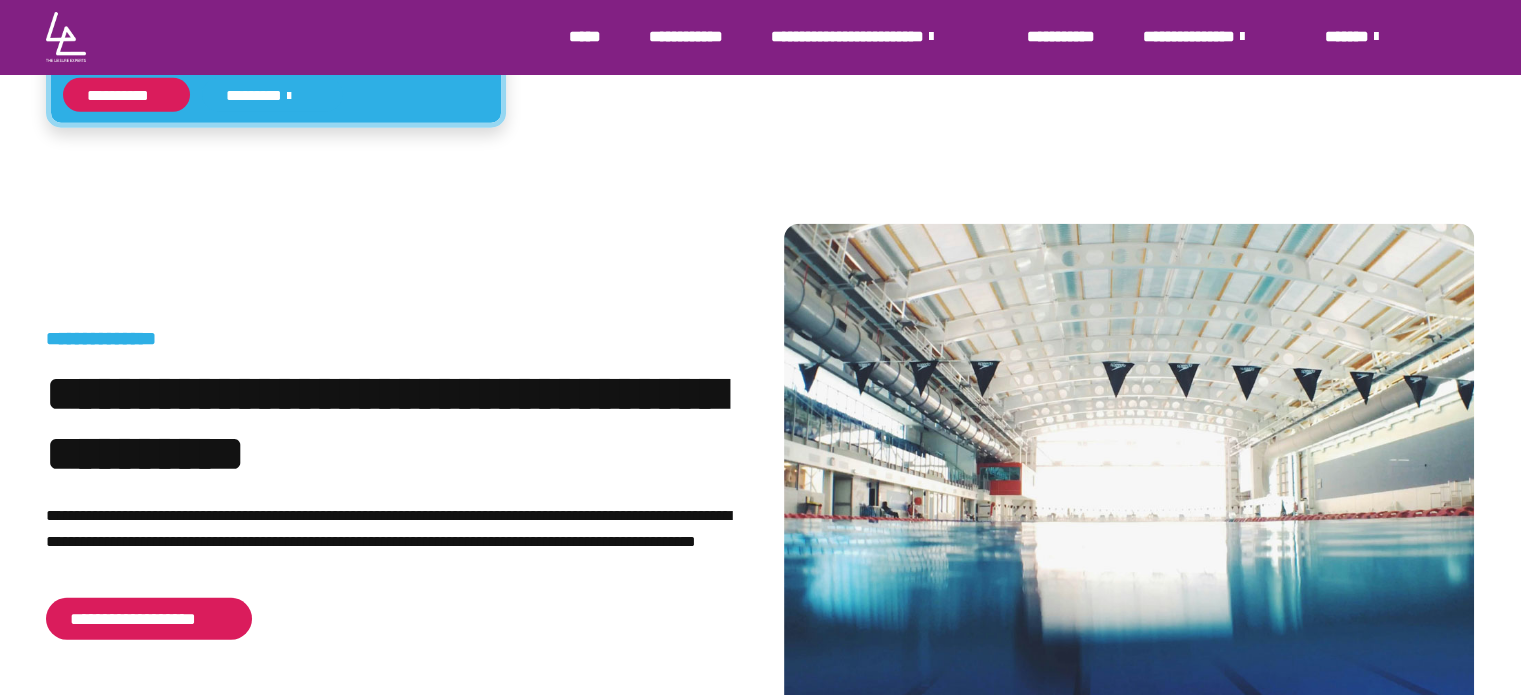 scroll, scrollTop: 5216, scrollLeft: 0, axis: vertical 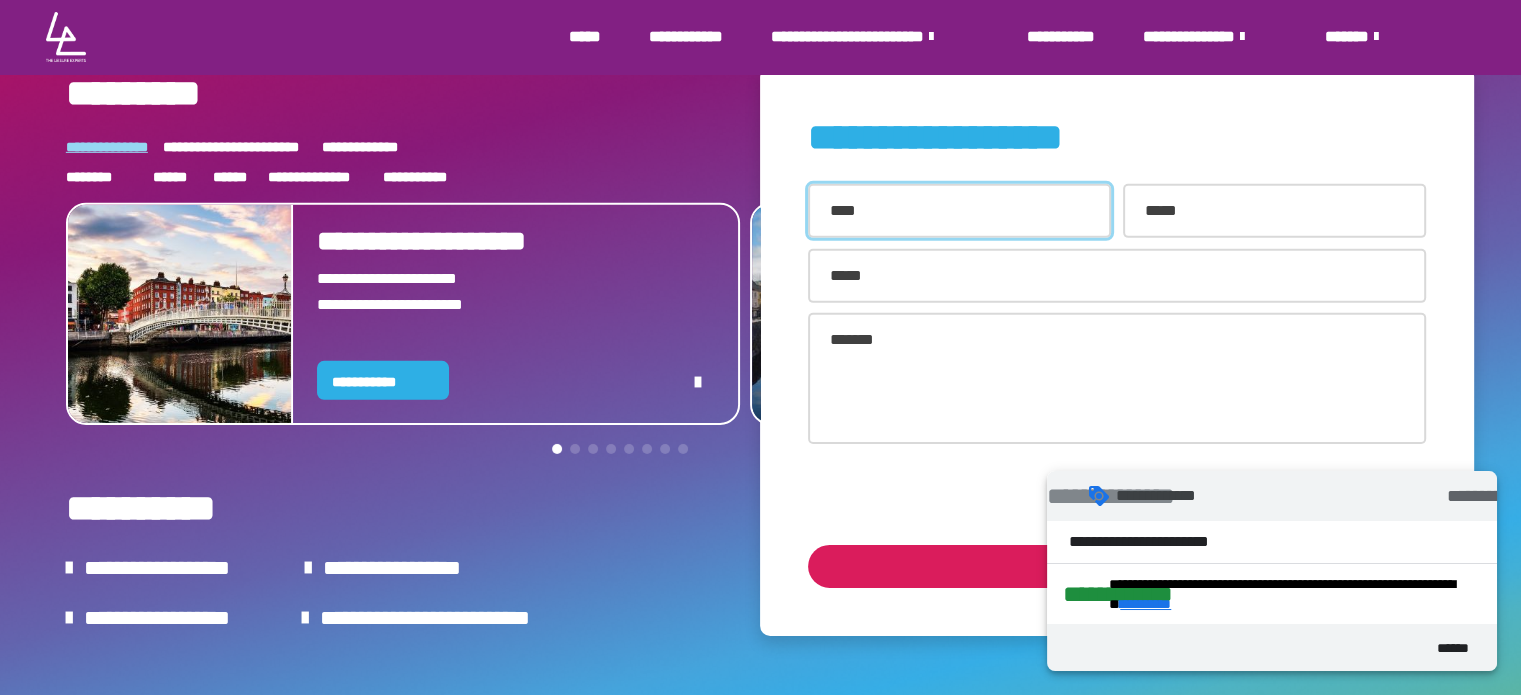 click at bounding box center [959, 211] 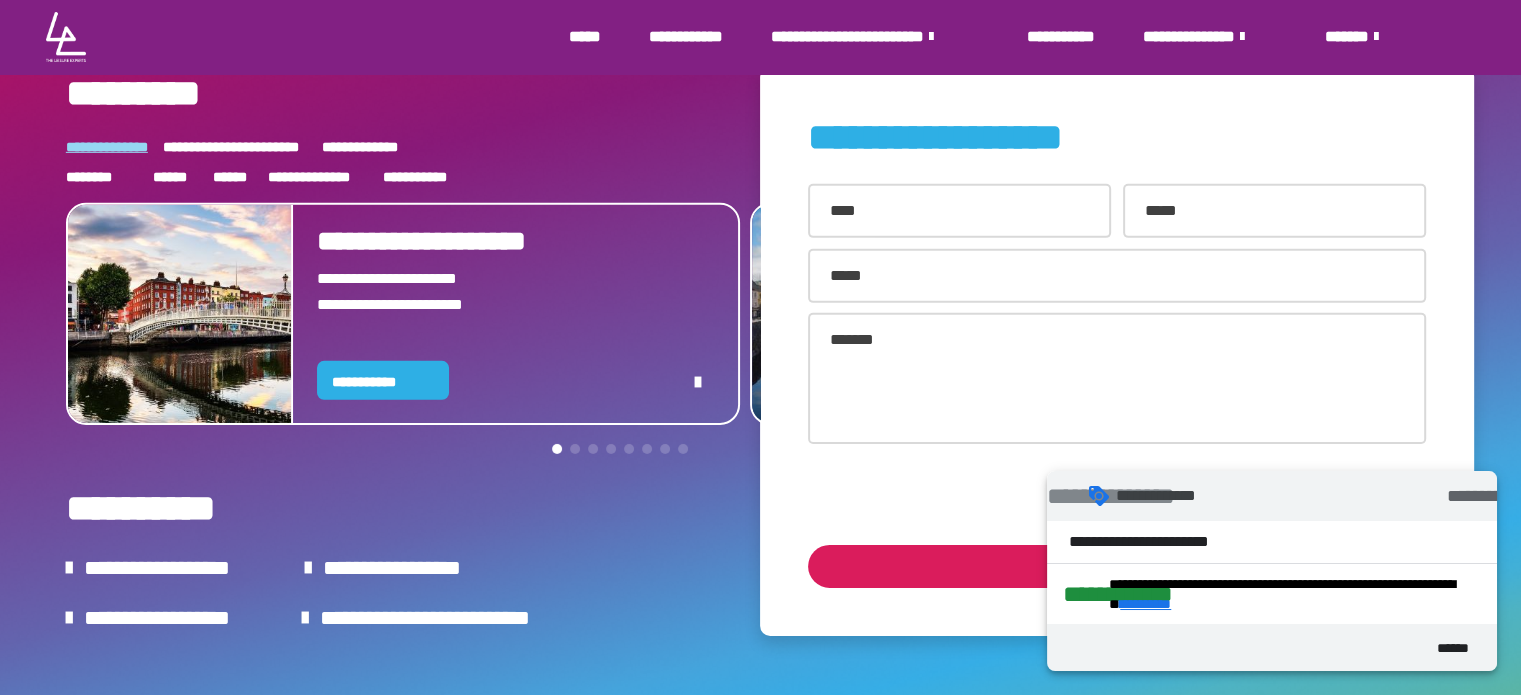 click on "**********" at bounding box center (1022, 37) 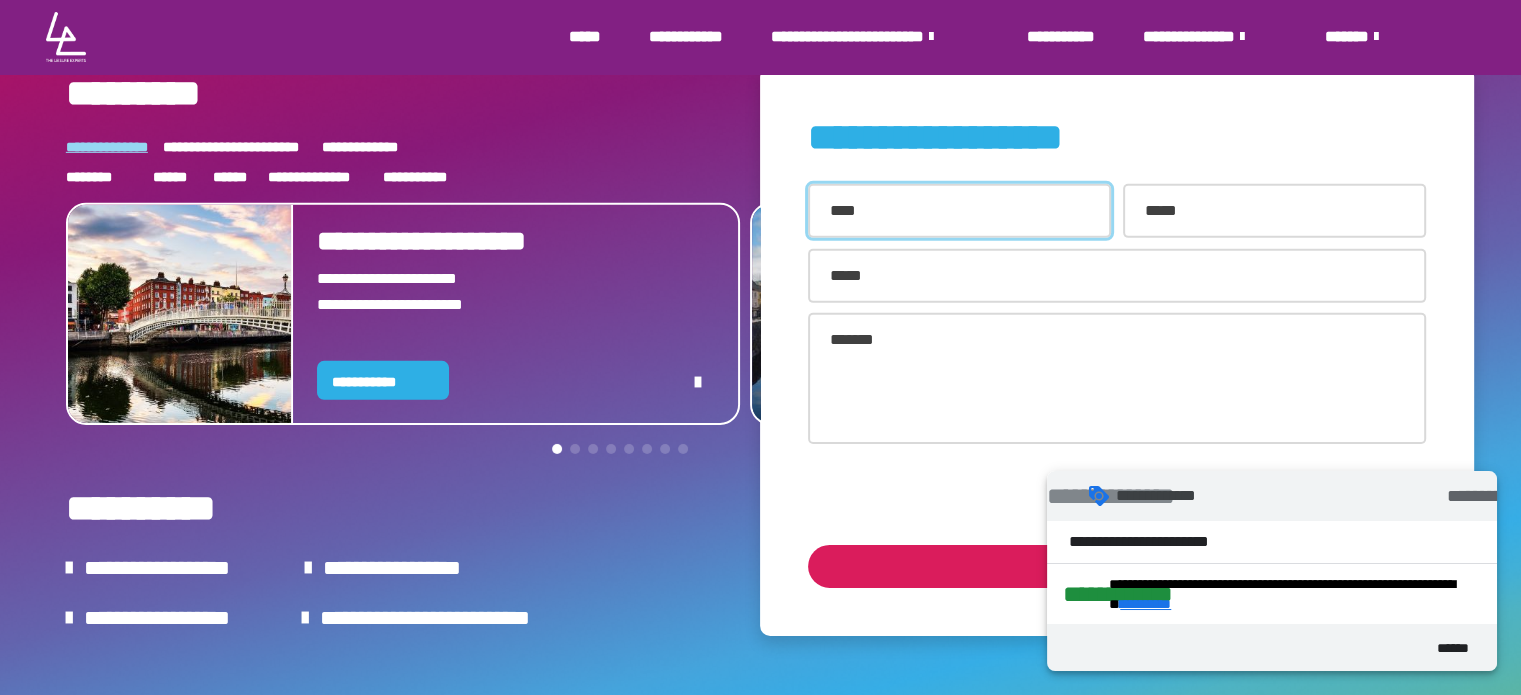 click at bounding box center (959, 211) 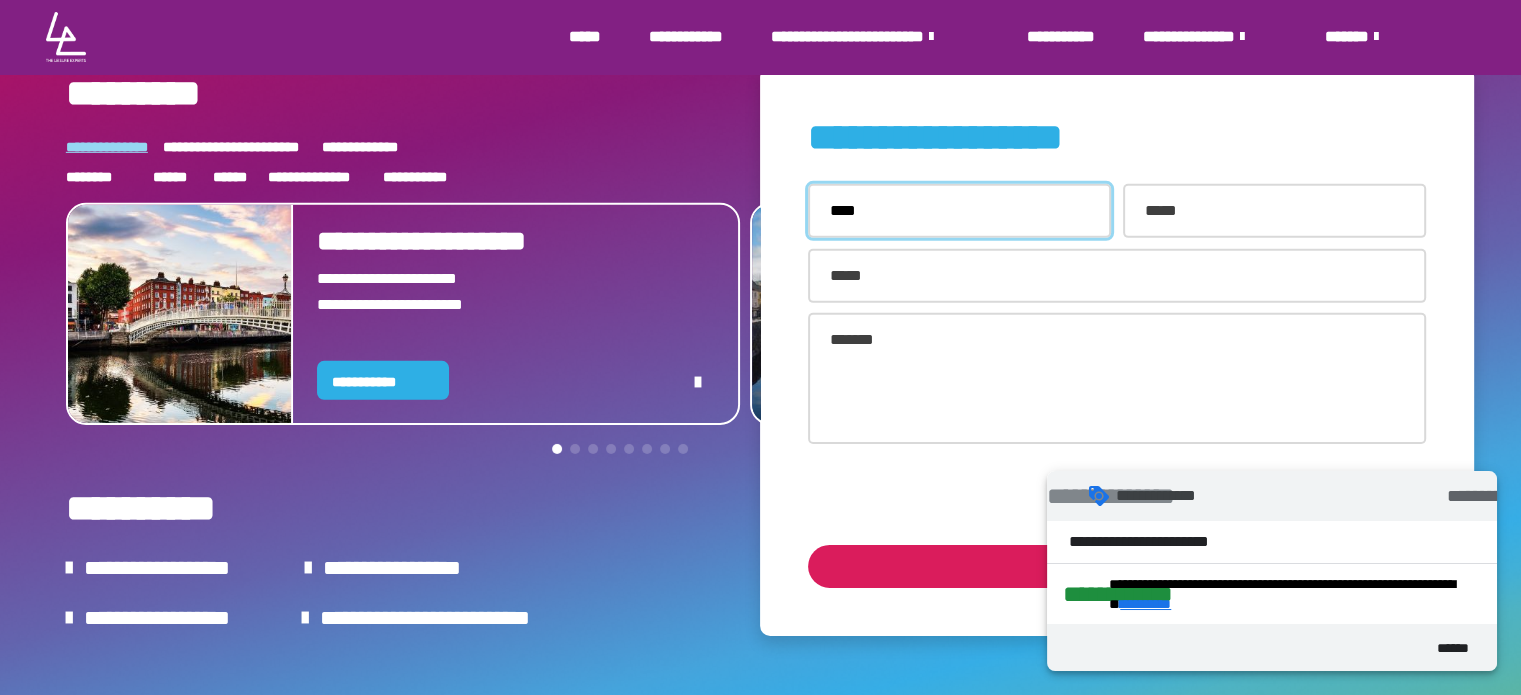 type on "****" 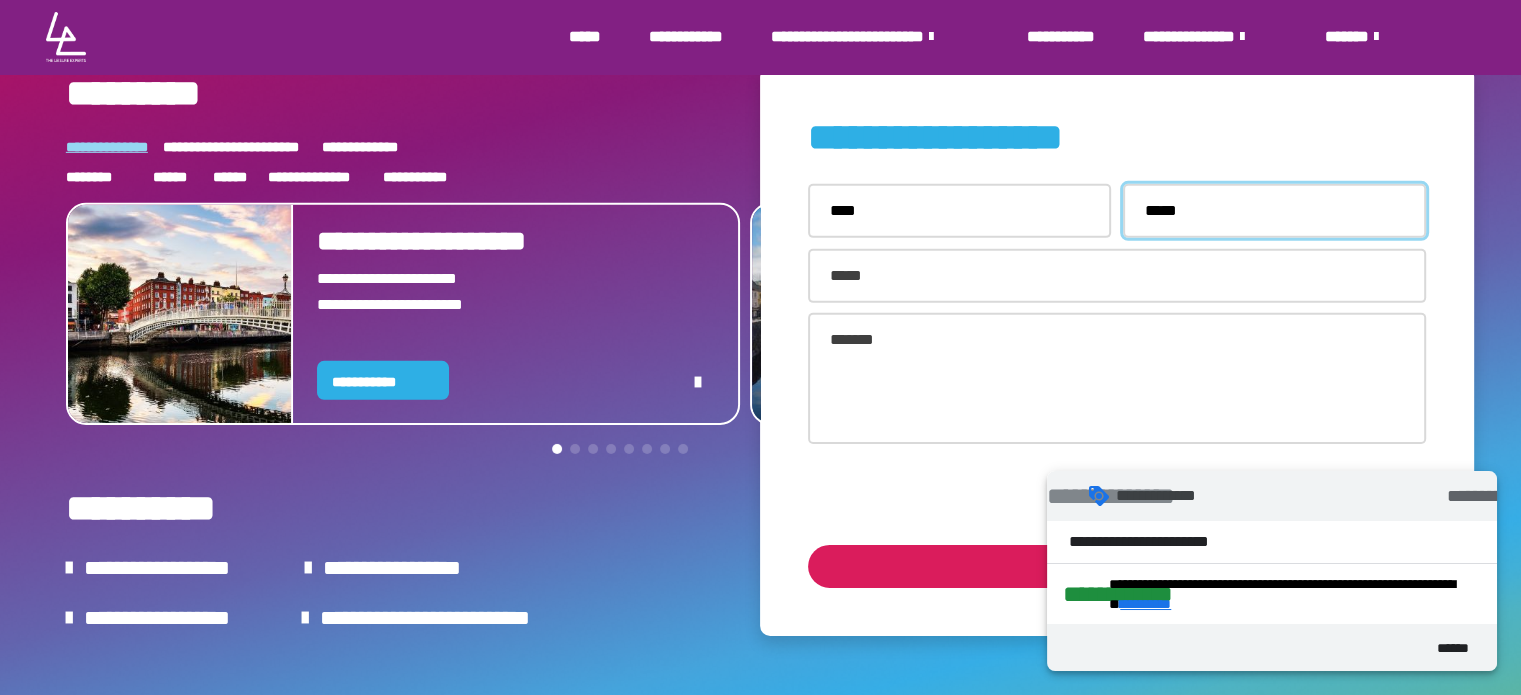 type on "****" 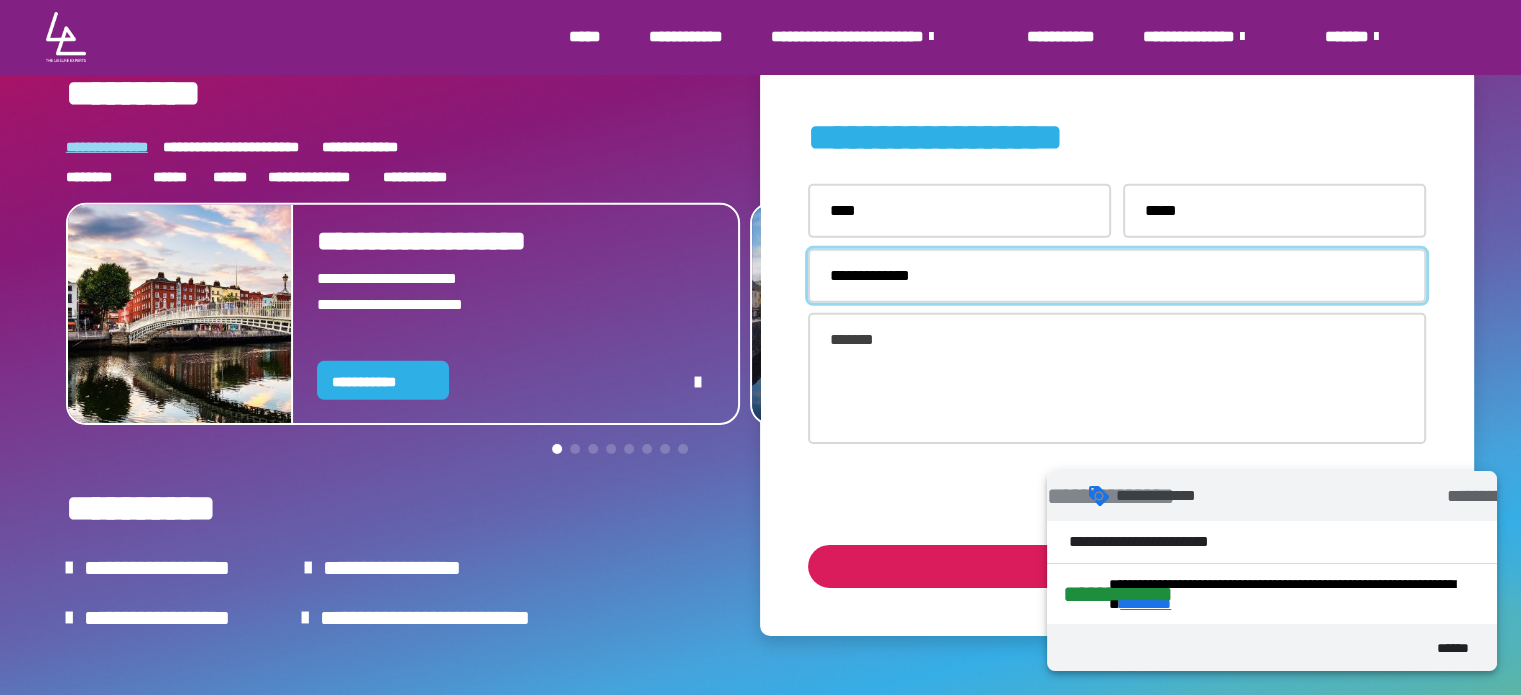 type on "**********" 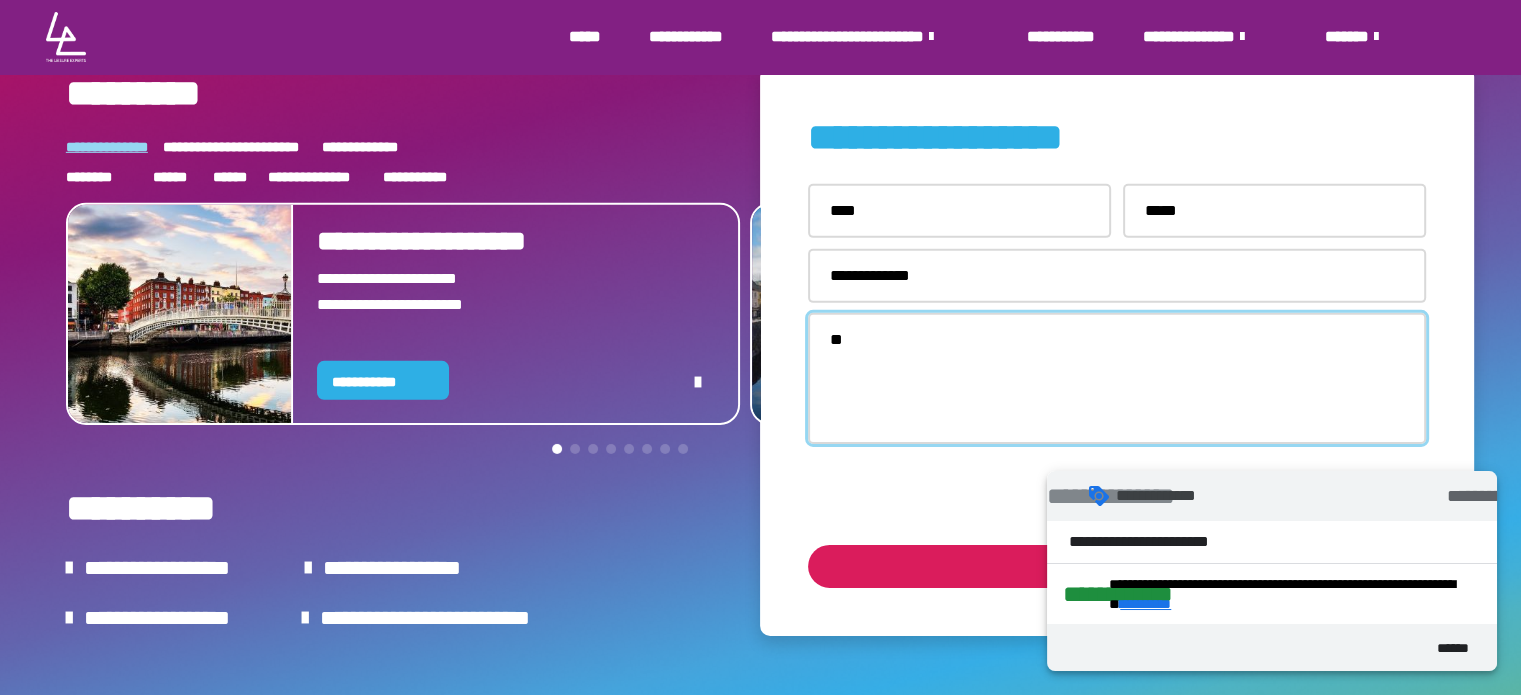 type on "**" 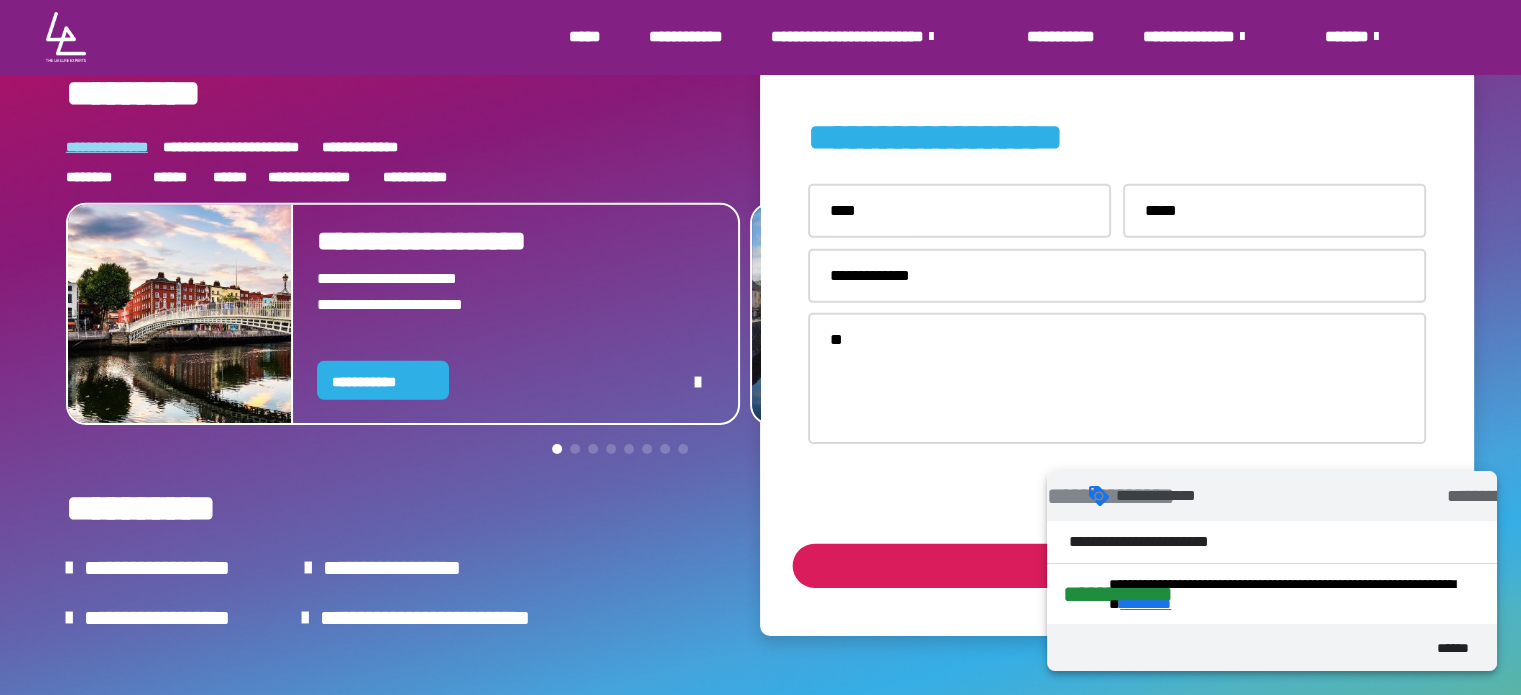 click on "******" at bounding box center (1116, 566) 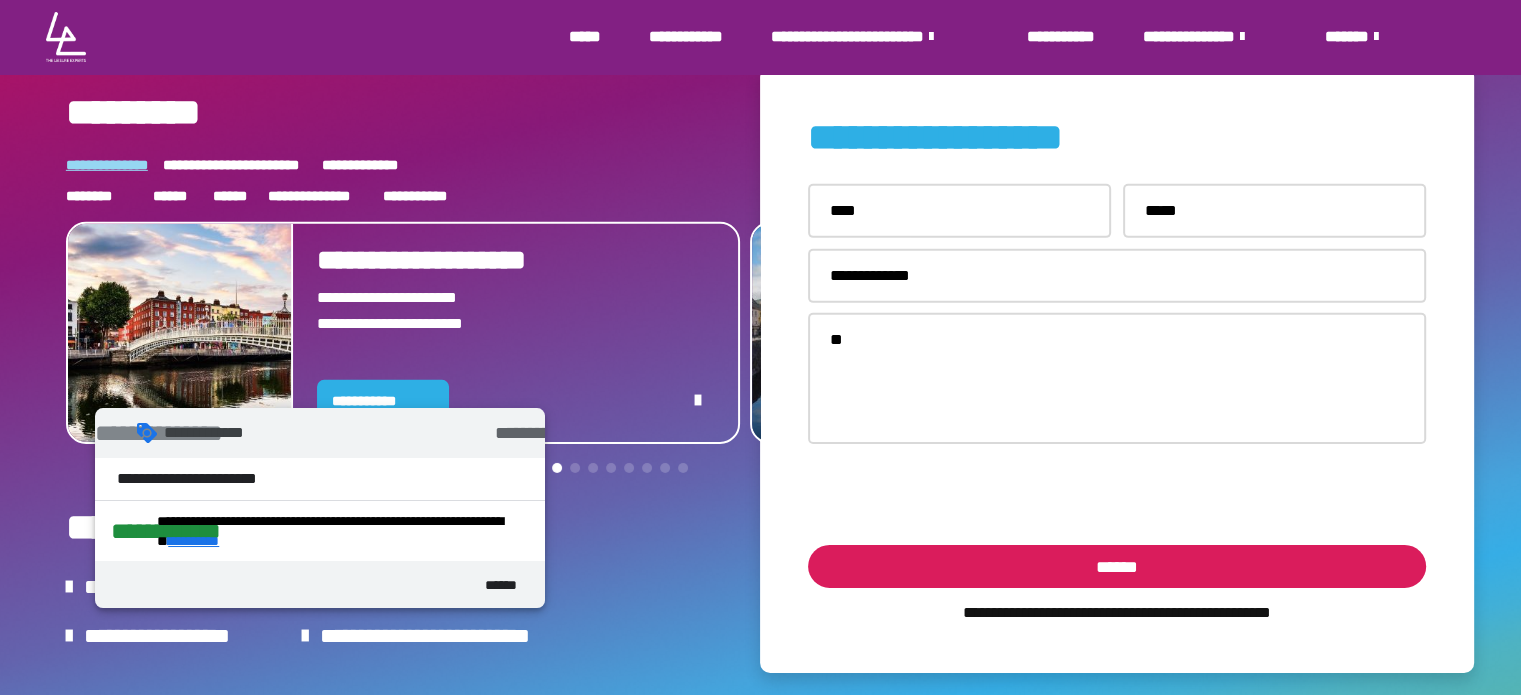 click on "**********" at bounding box center [320, 433] 